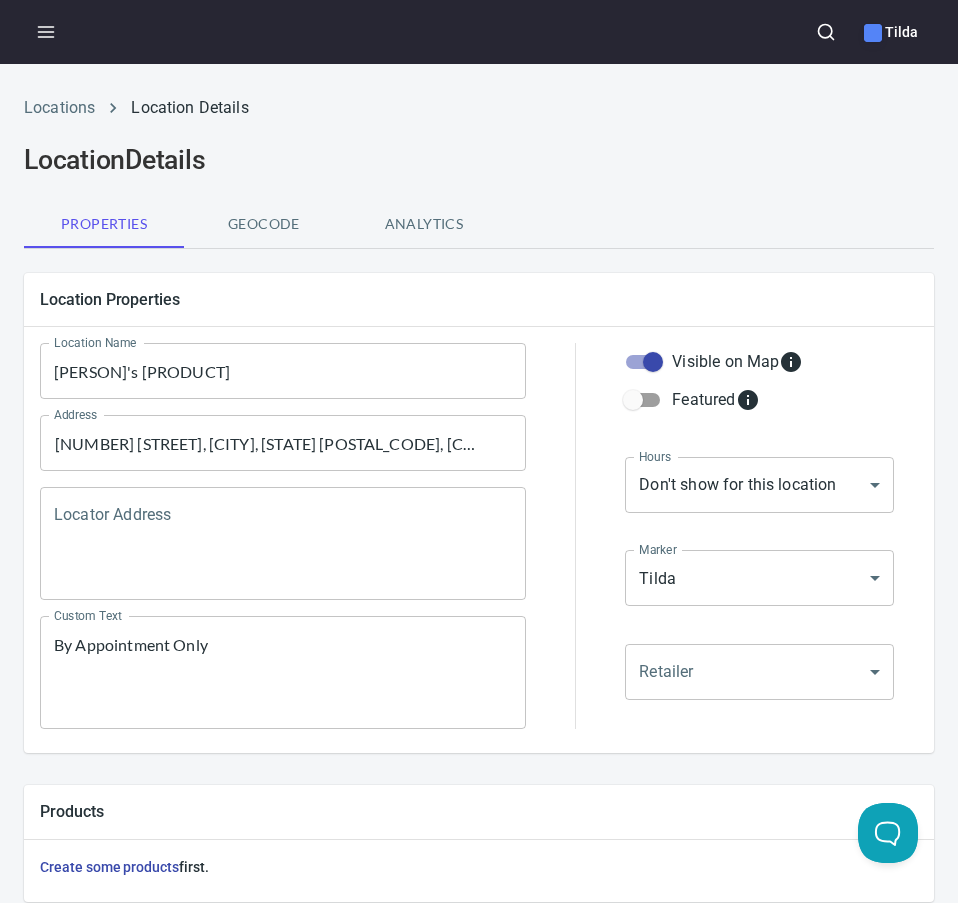 scroll, scrollTop: 0, scrollLeft: 0, axis: both 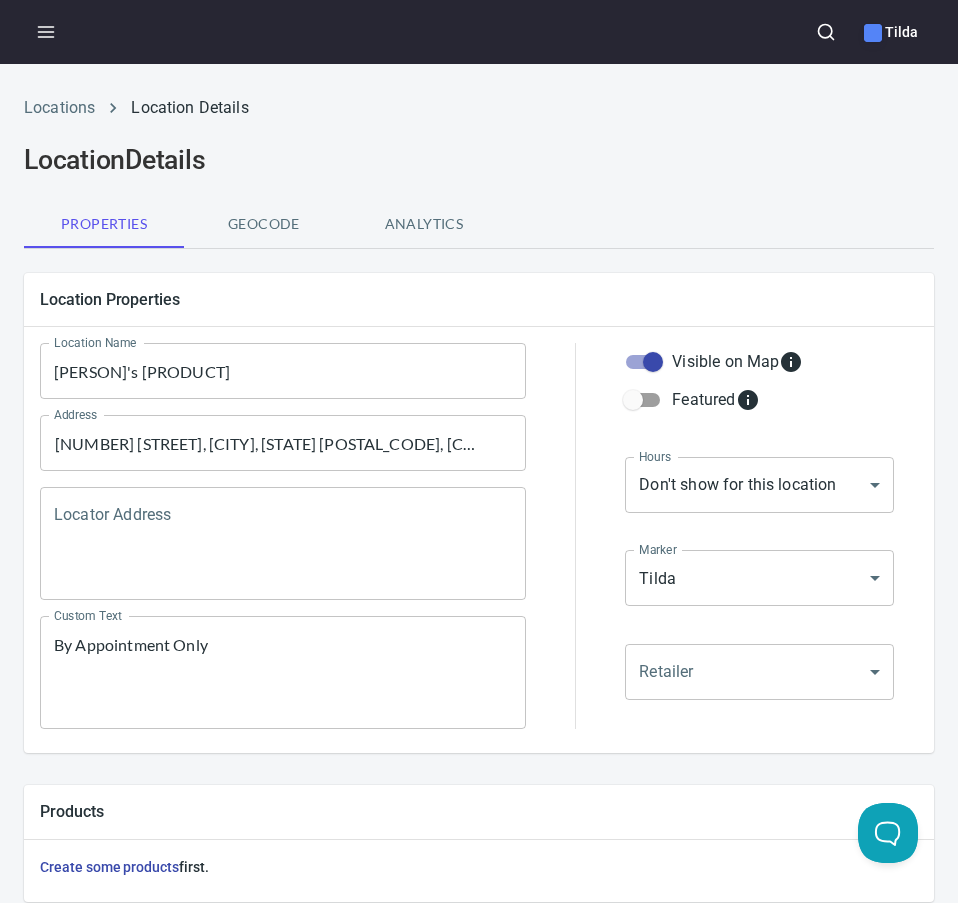 click on "Locations Location Details" at bounding box center (479, 108) 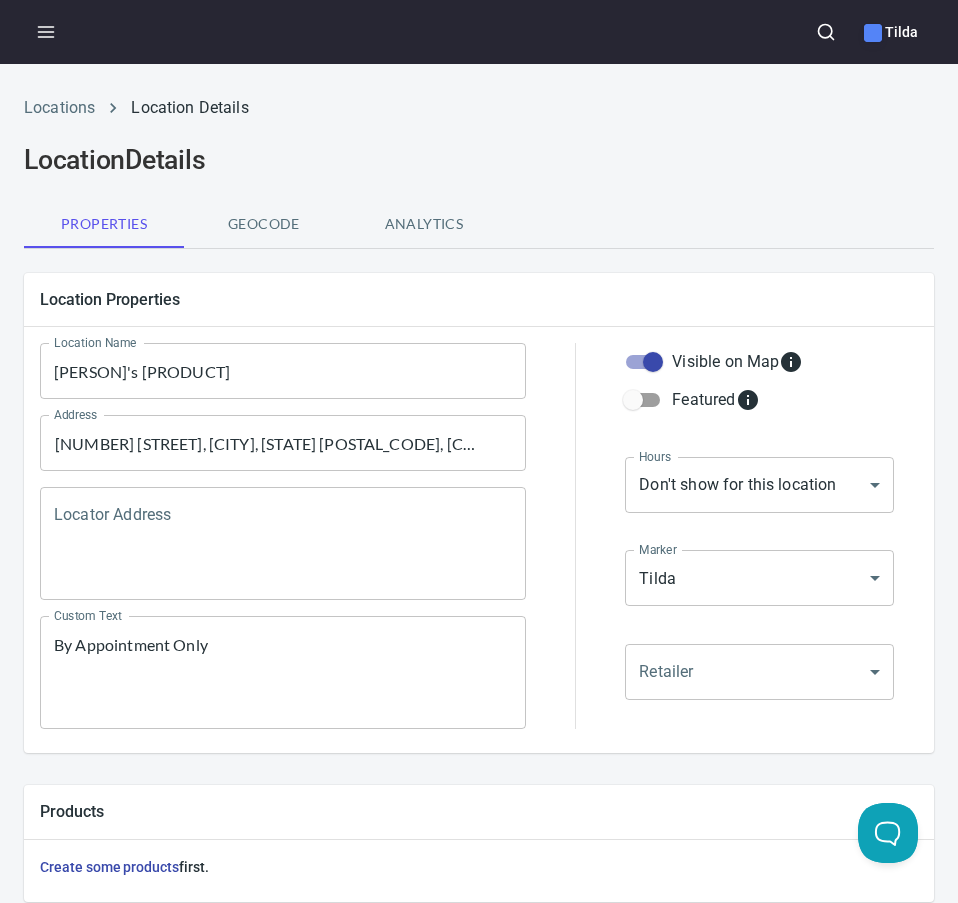 click on "Location  Details" at bounding box center [479, 160] 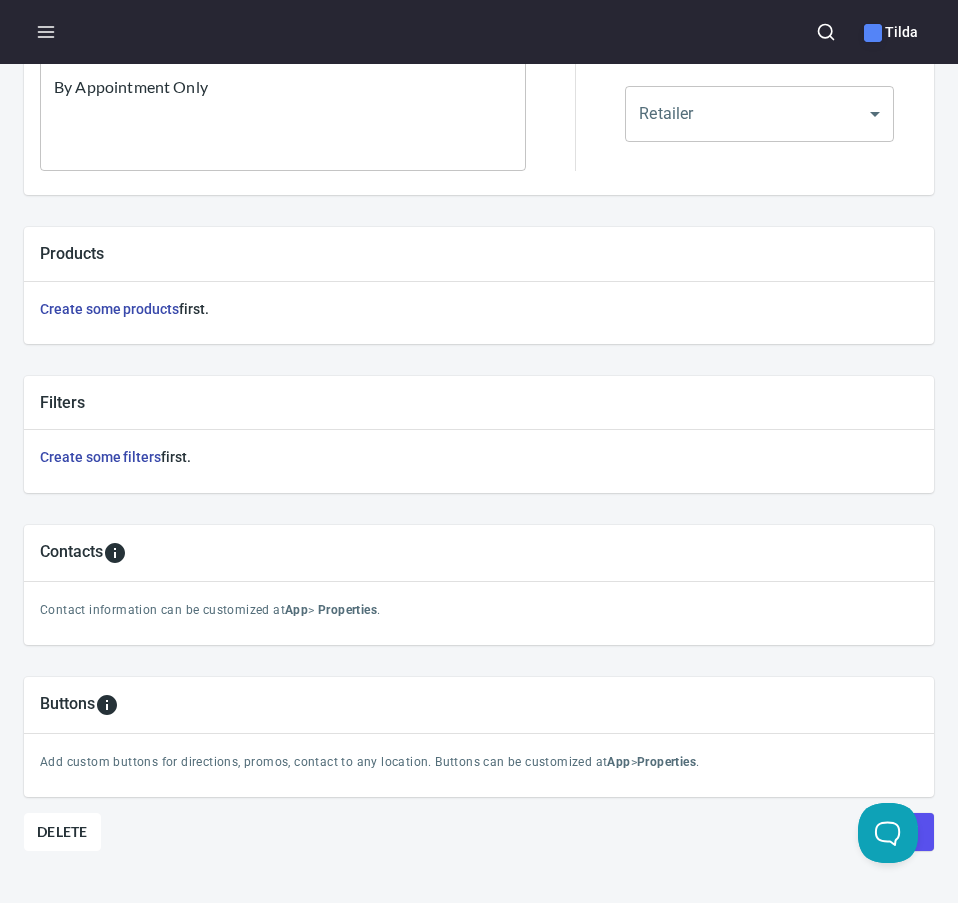 scroll, scrollTop: 609, scrollLeft: 0, axis: vertical 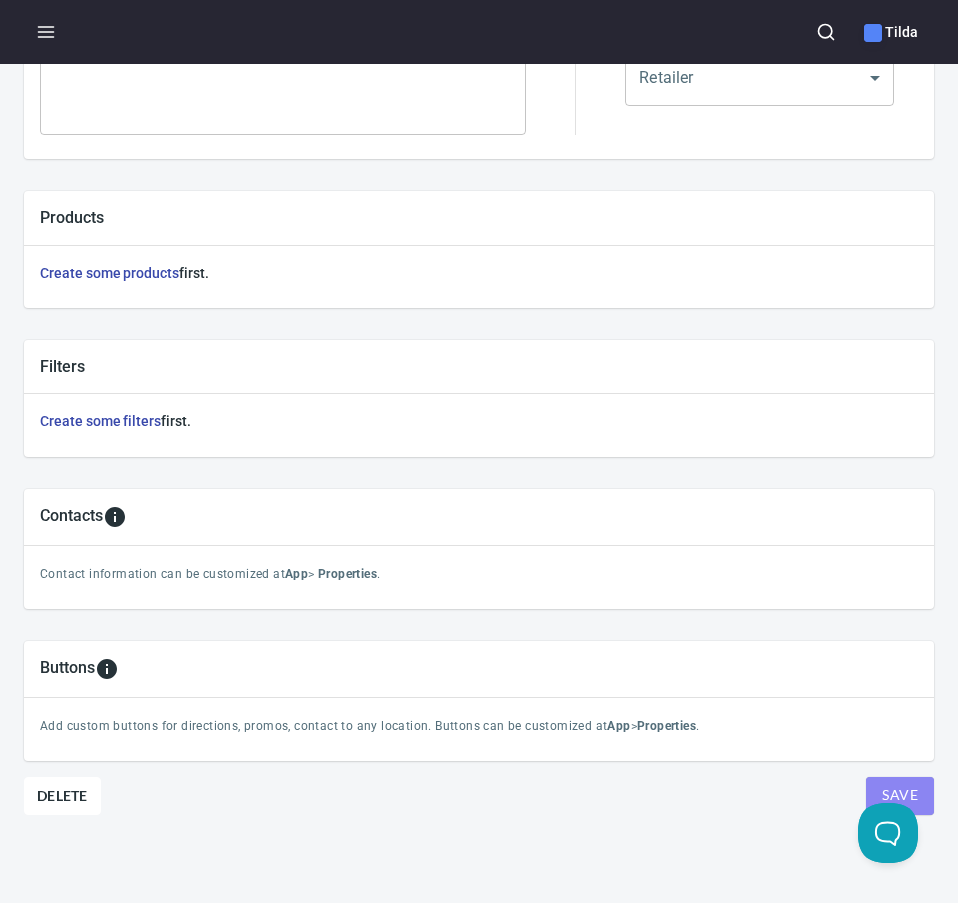 click on "Save" at bounding box center [900, 795] 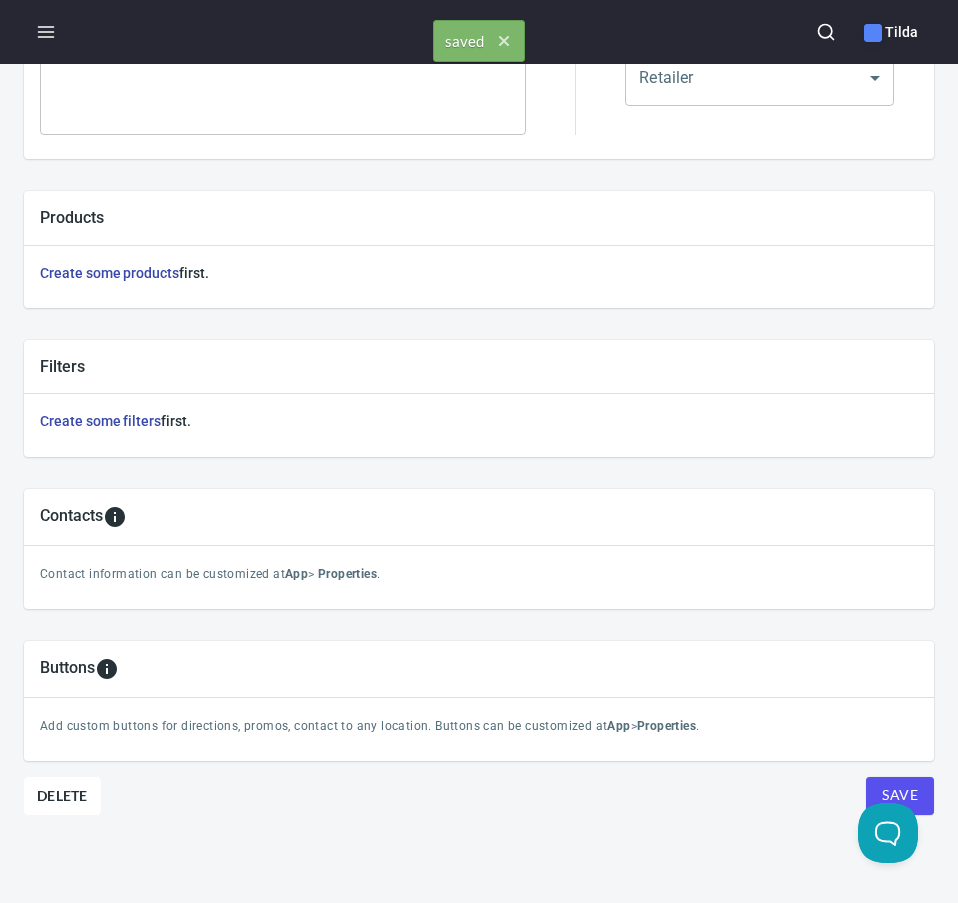 scroll, scrollTop: 0, scrollLeft: 0, axis: both 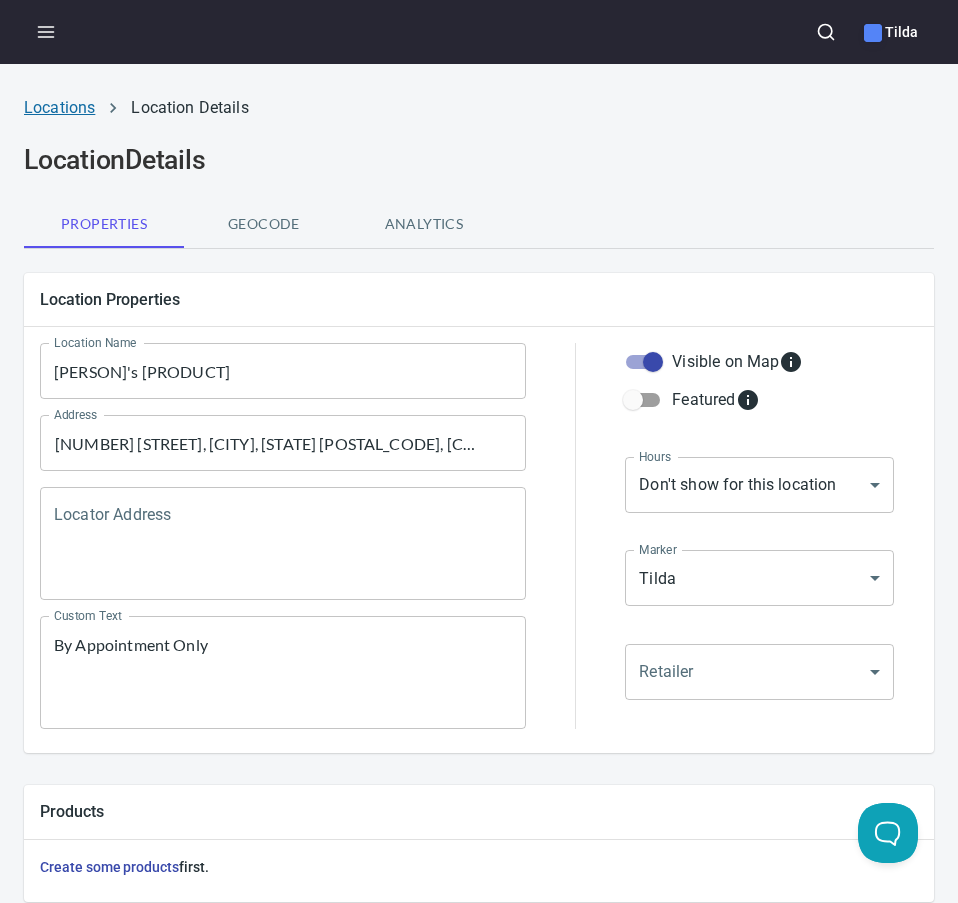 click on "Locations" at bounding box center (59, 107) 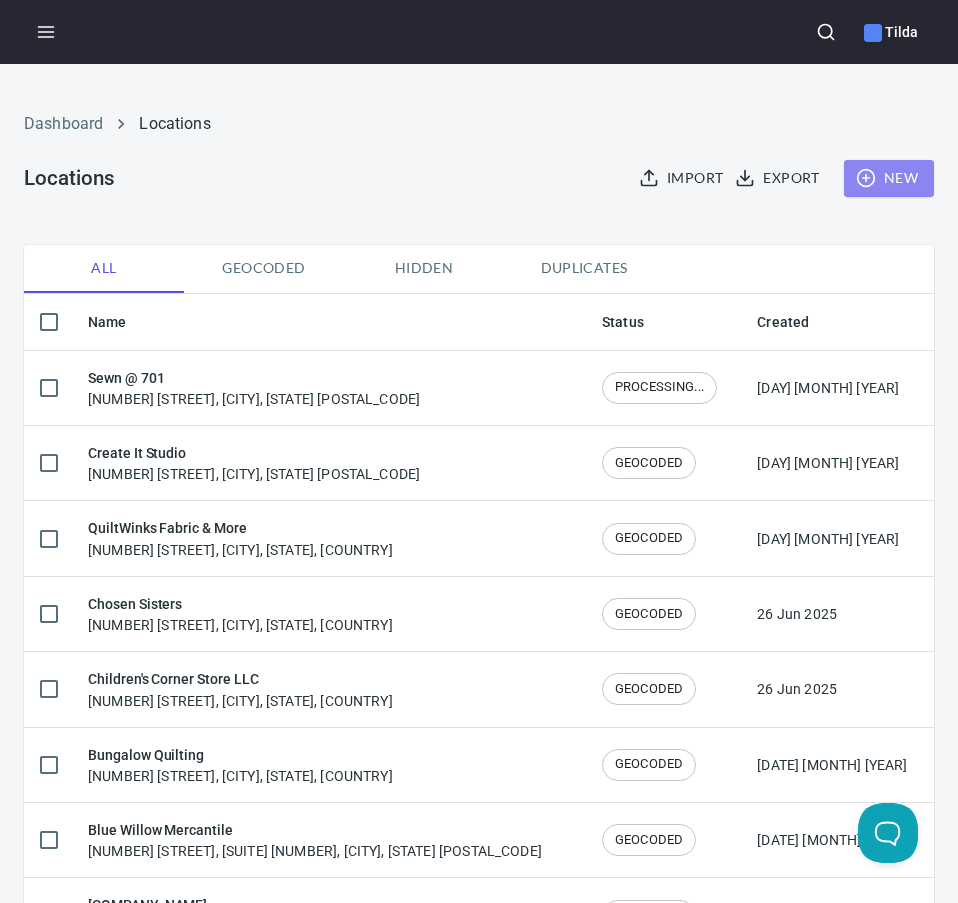 click at bounding box center (866, 178) 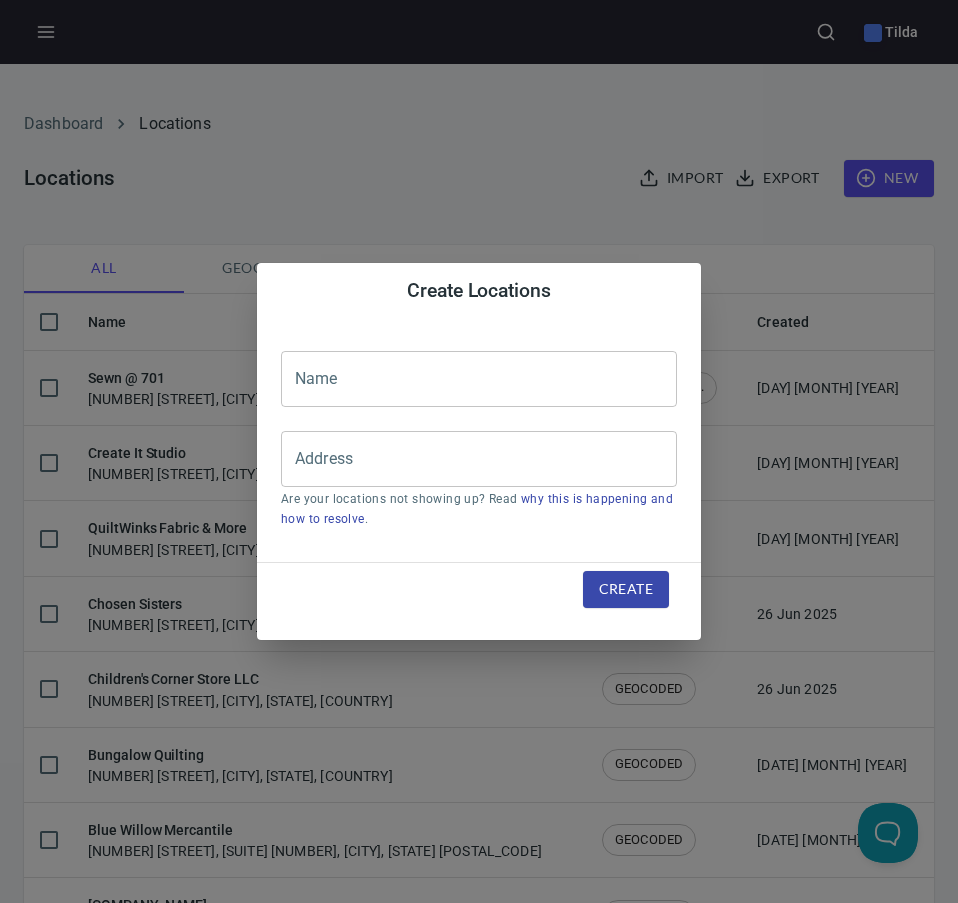 click at bounding box center (479, 379) 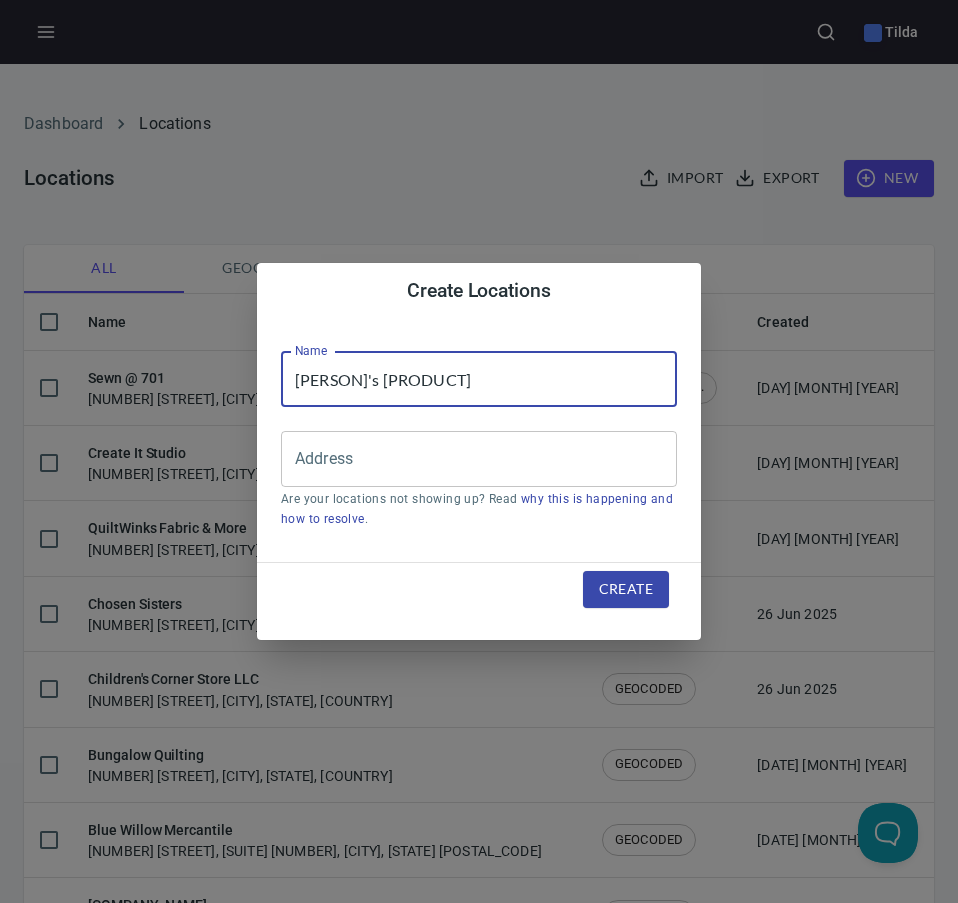 type on "[PERSON]'s [PRODUCT]" 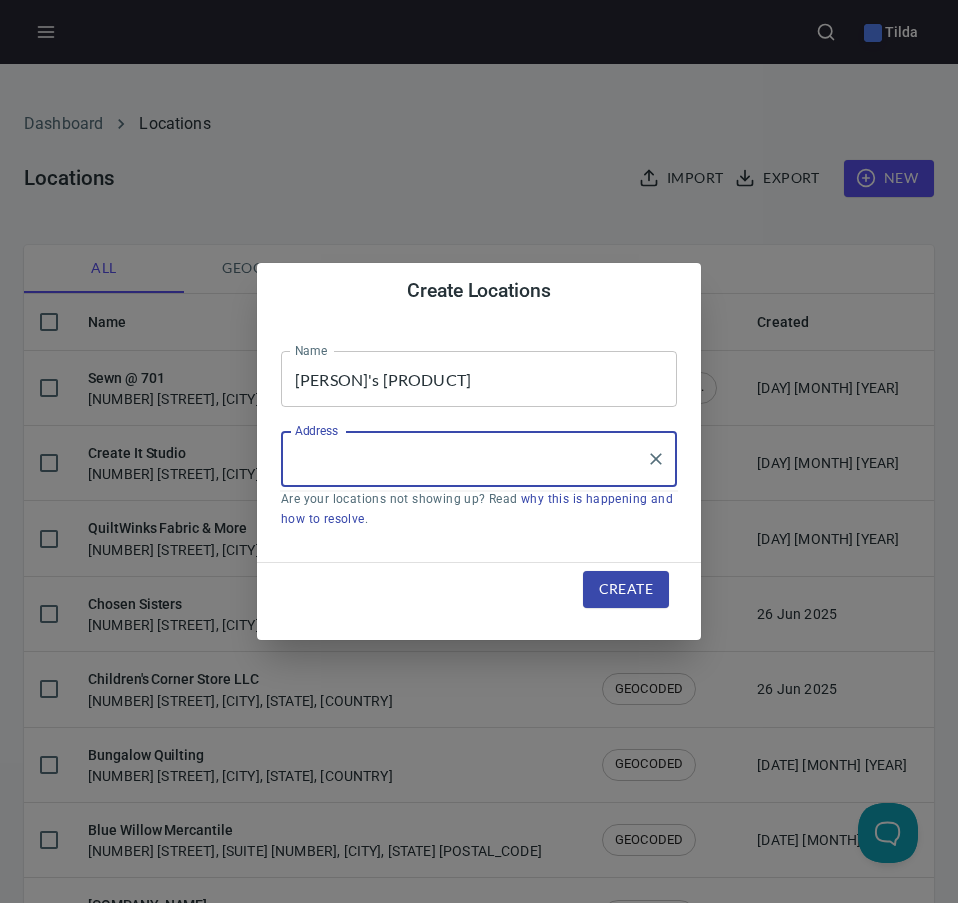 click on "Address" at bounding box center (464, 459) 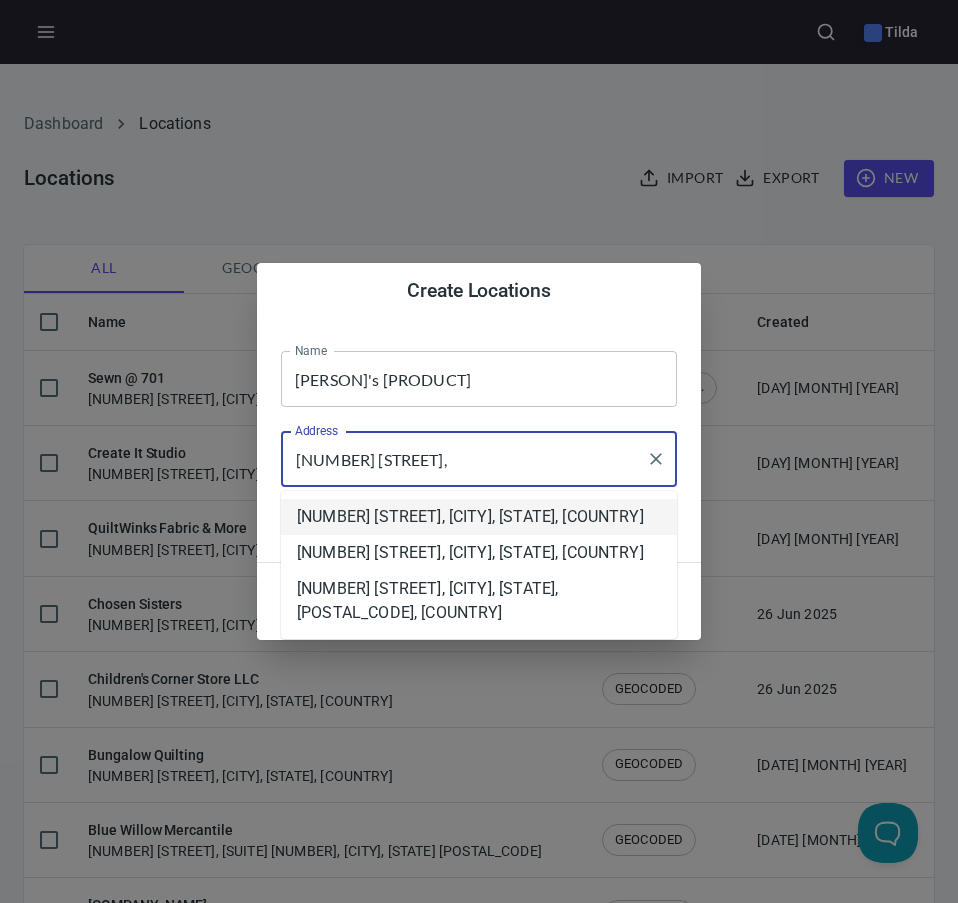 click on "[NUMBER] [STREET], [CITY], [STATE], [COUNTRY]" at bounding box center [479, 517] 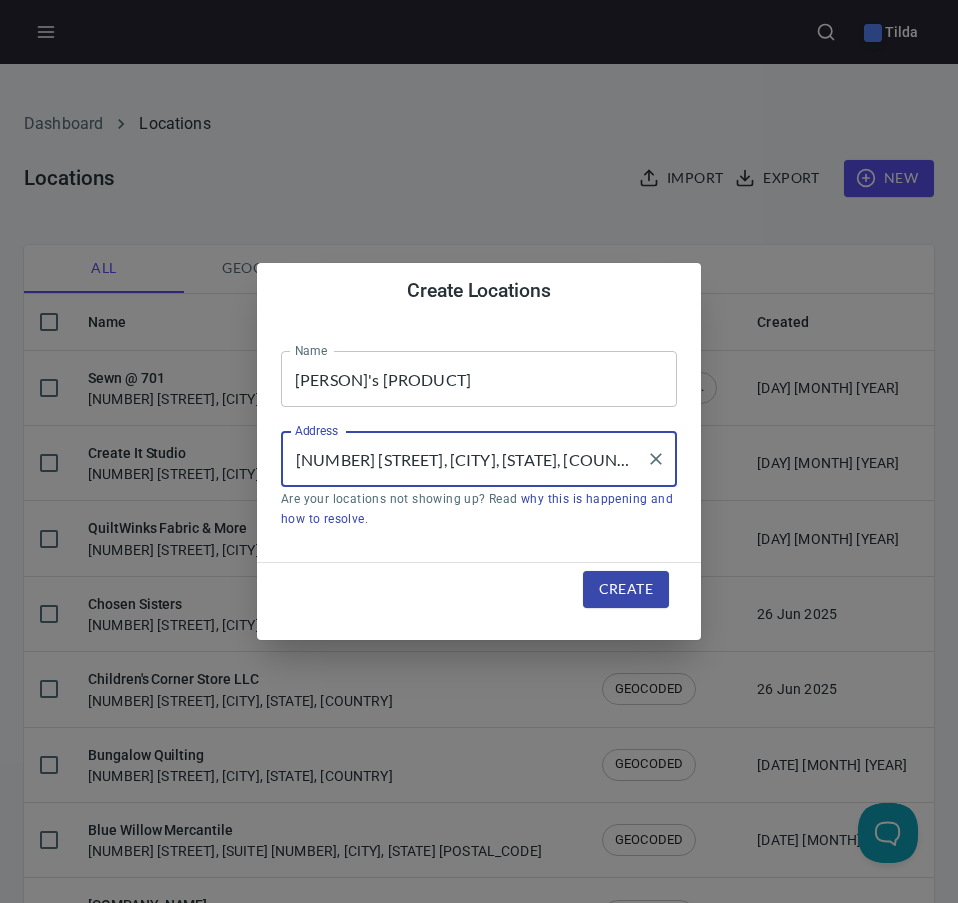 type on "[NUMBER] [STREET], [CITY], [STATE], [COUNTRY]" 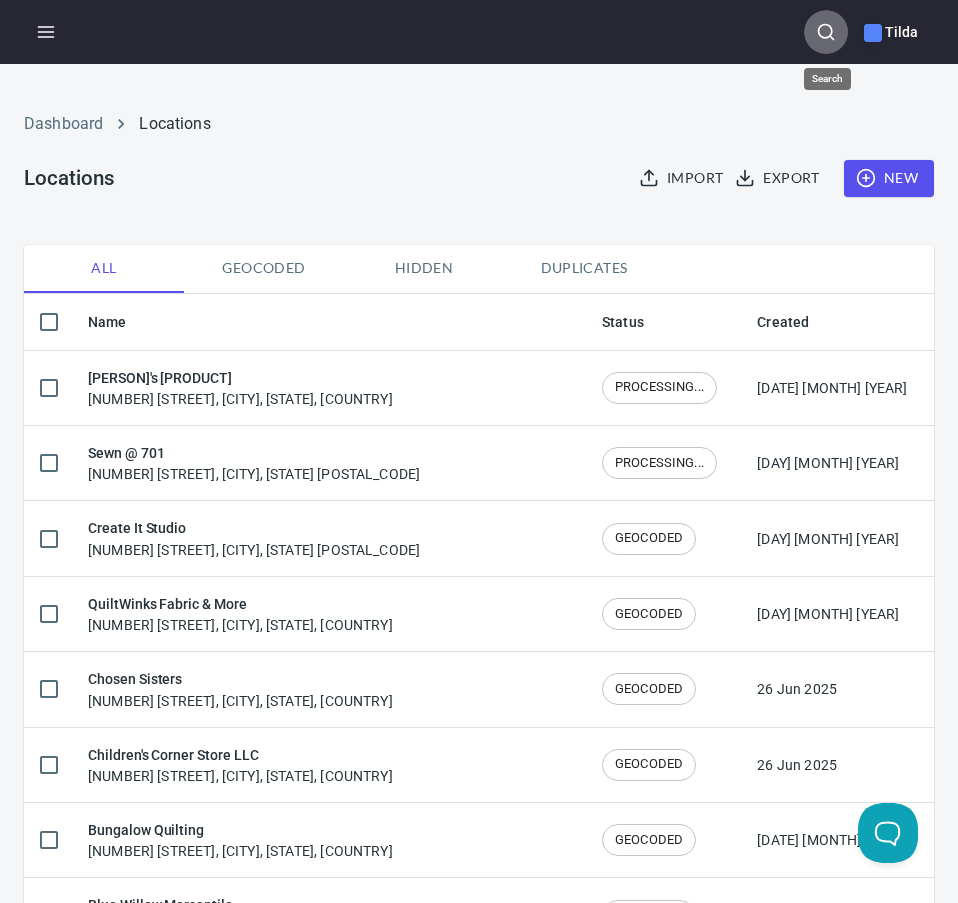 click at bounding box center [826, 32] 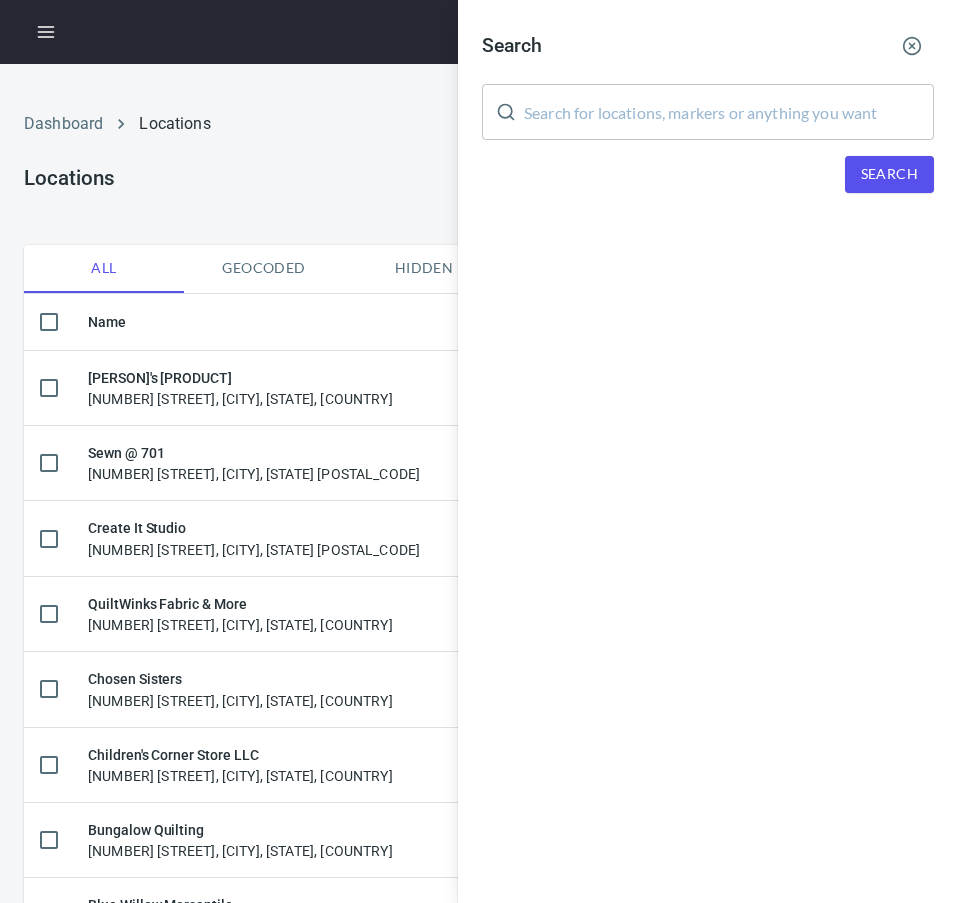 click at bounding box center [729, 112] 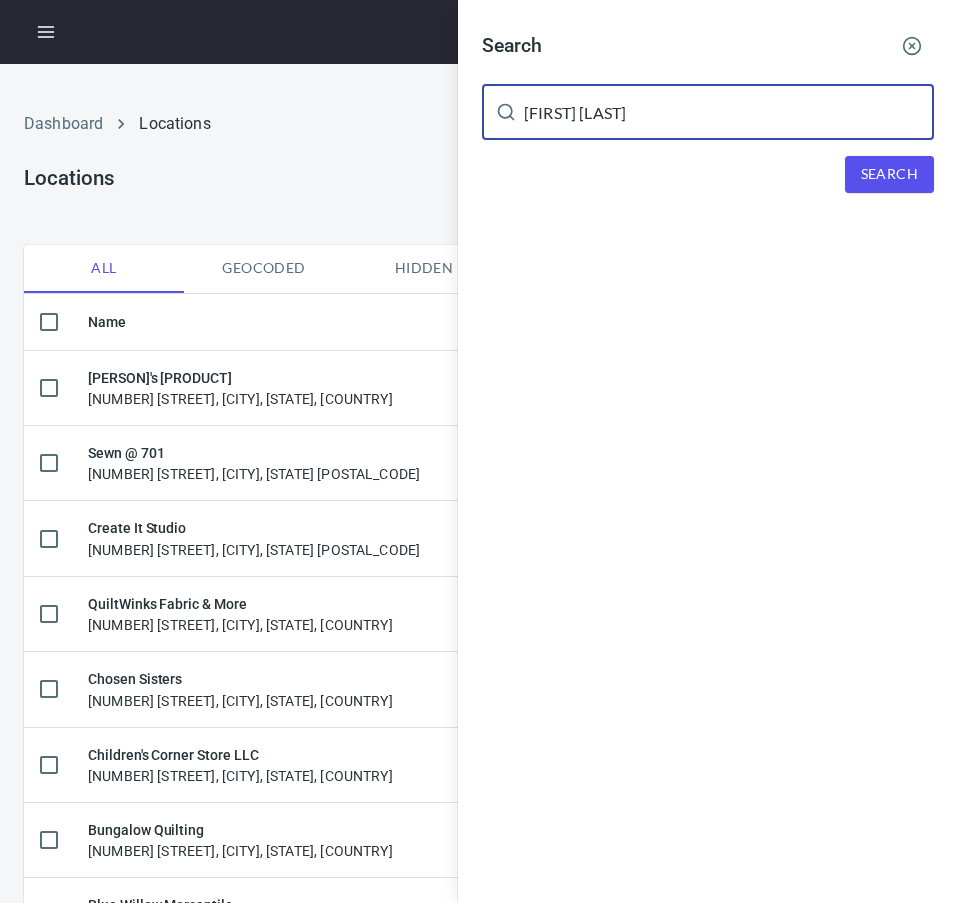 type on "[FIRST] [LAST]" 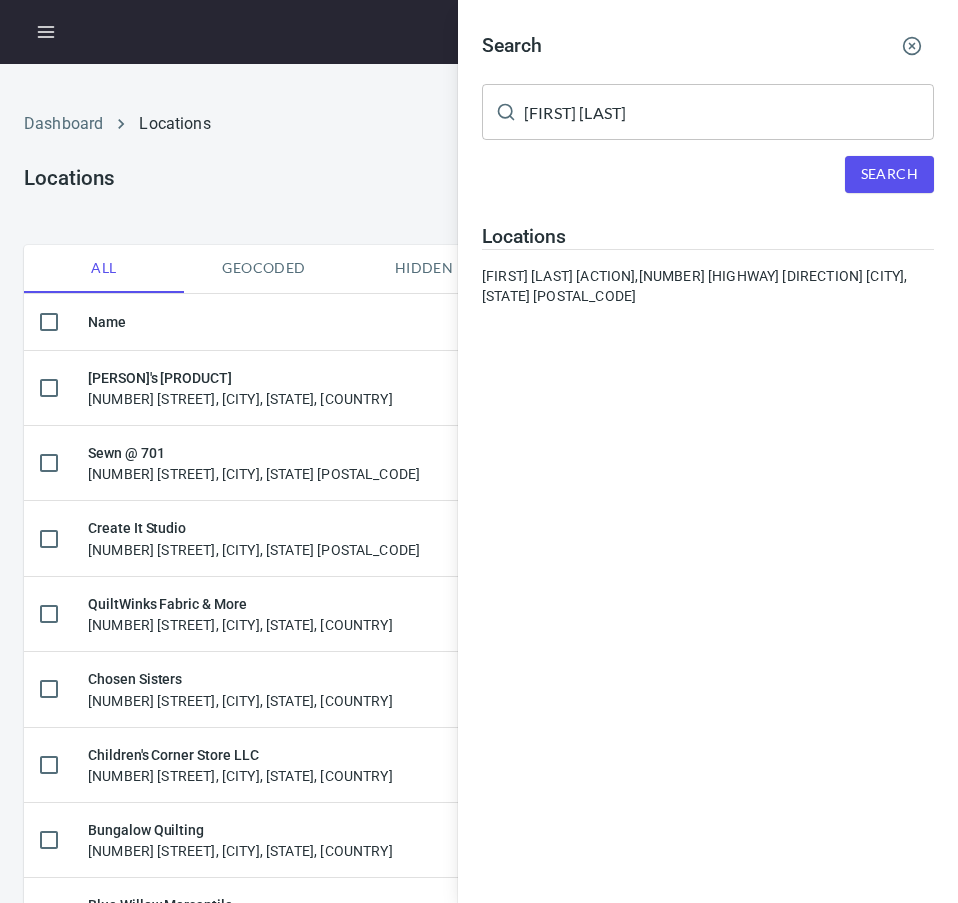 click at bounding box center (912, 46) 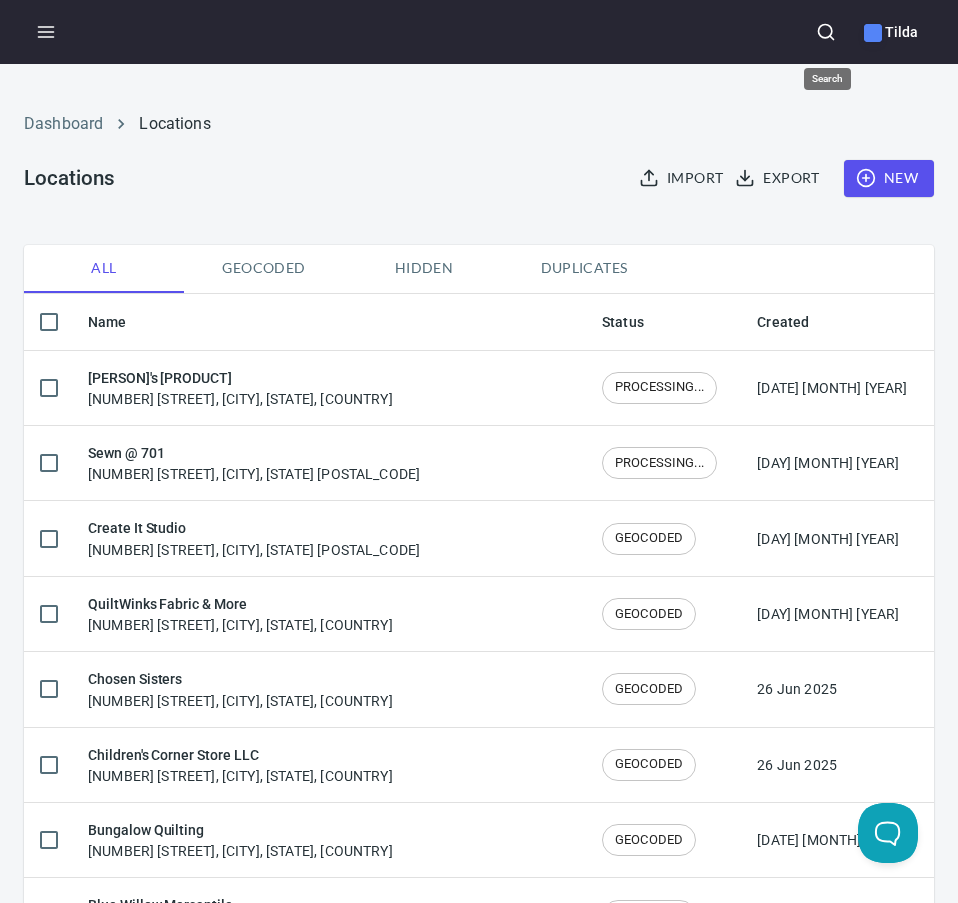 click at bounding box center [826, 32] 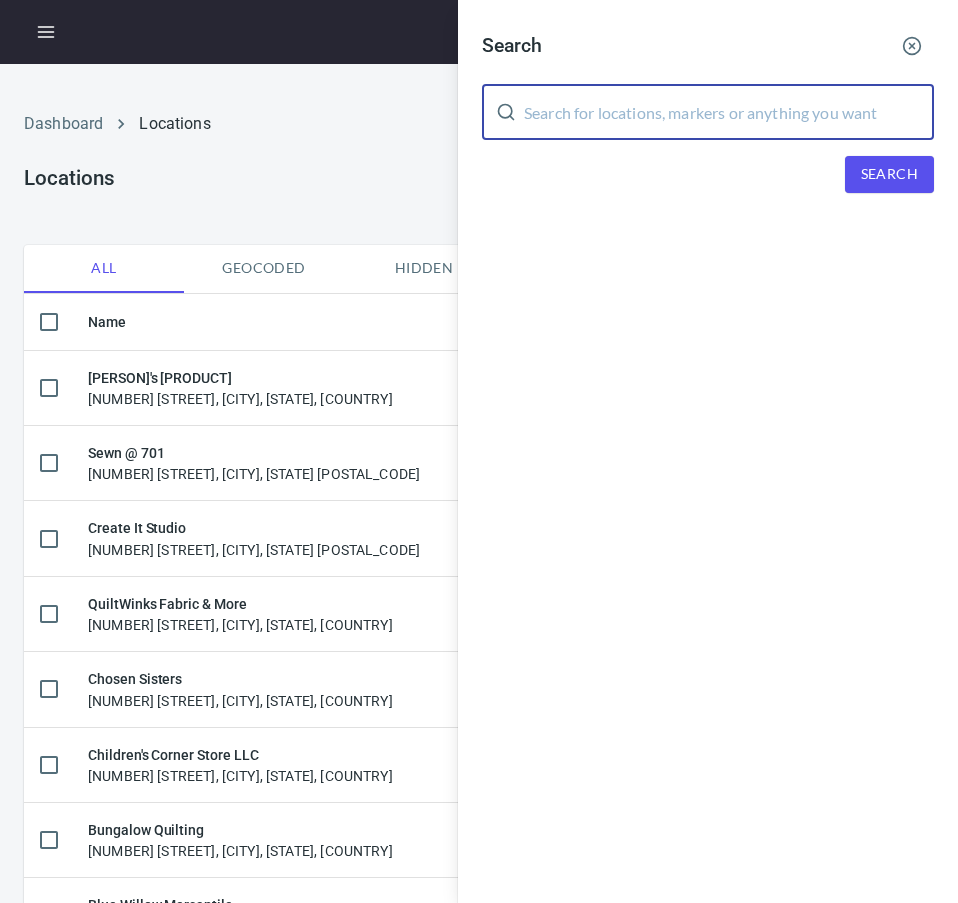 click at bounding box center (729, 112) 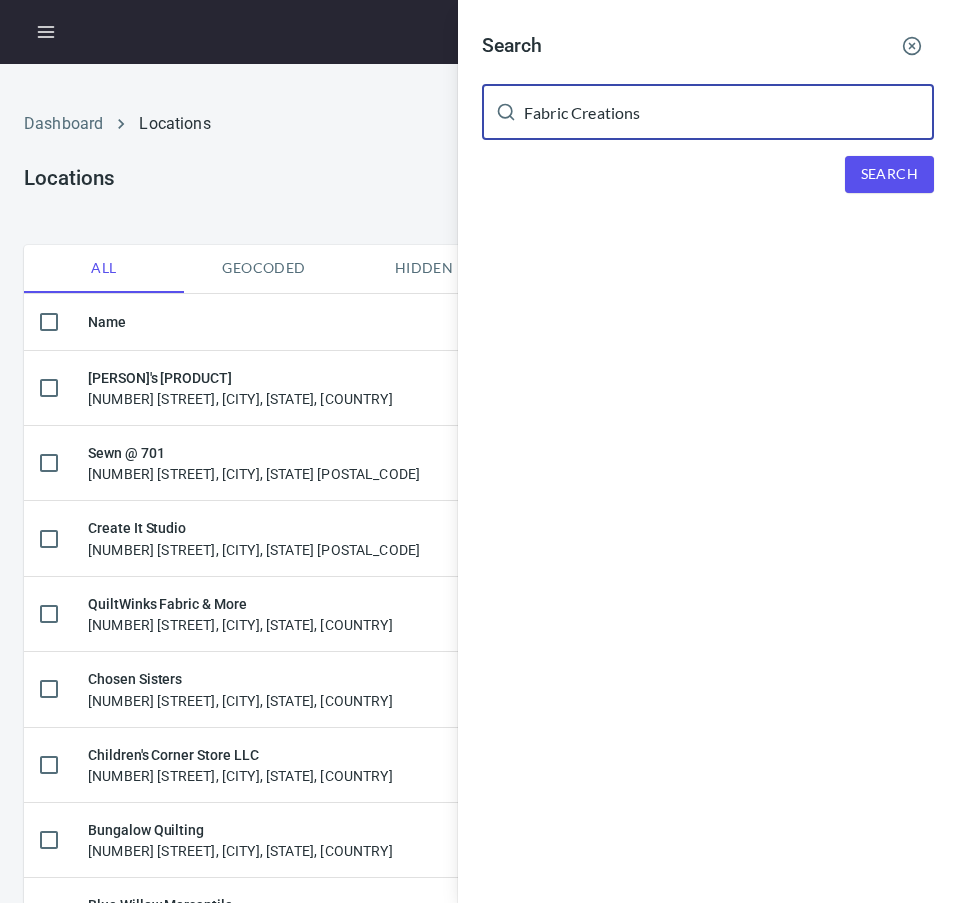 type on "Fabric Creations" 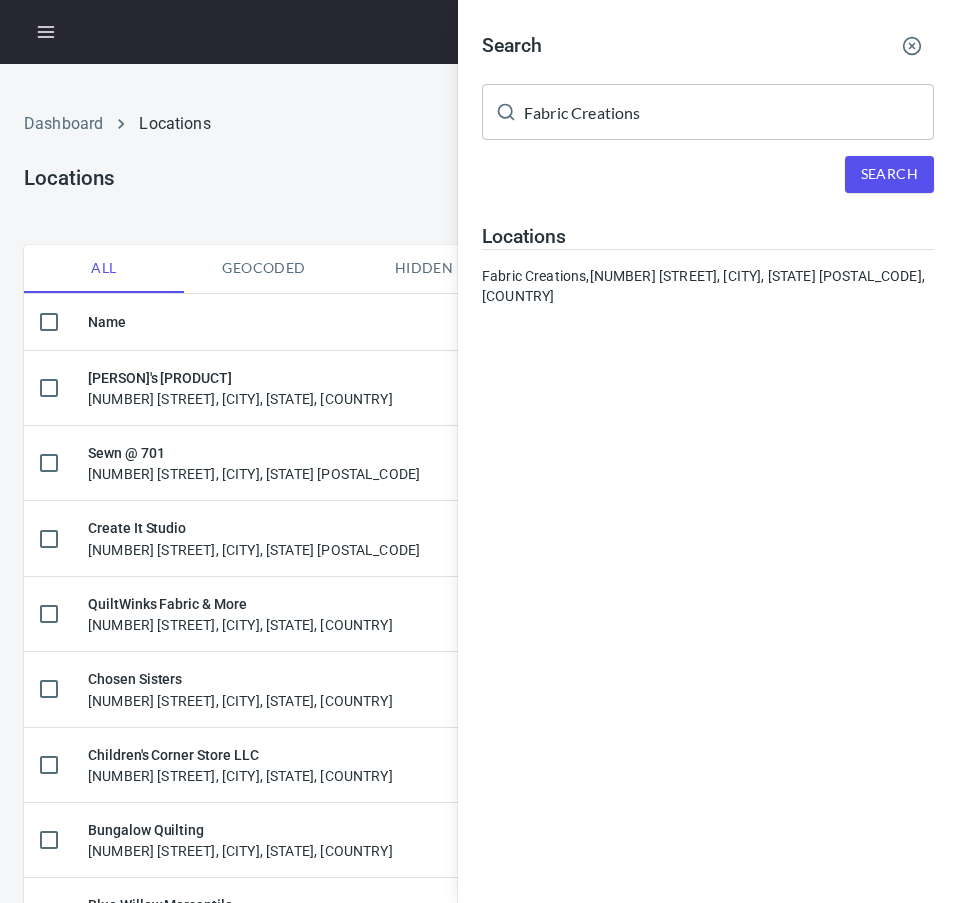 click at bounding box center [912, 46] 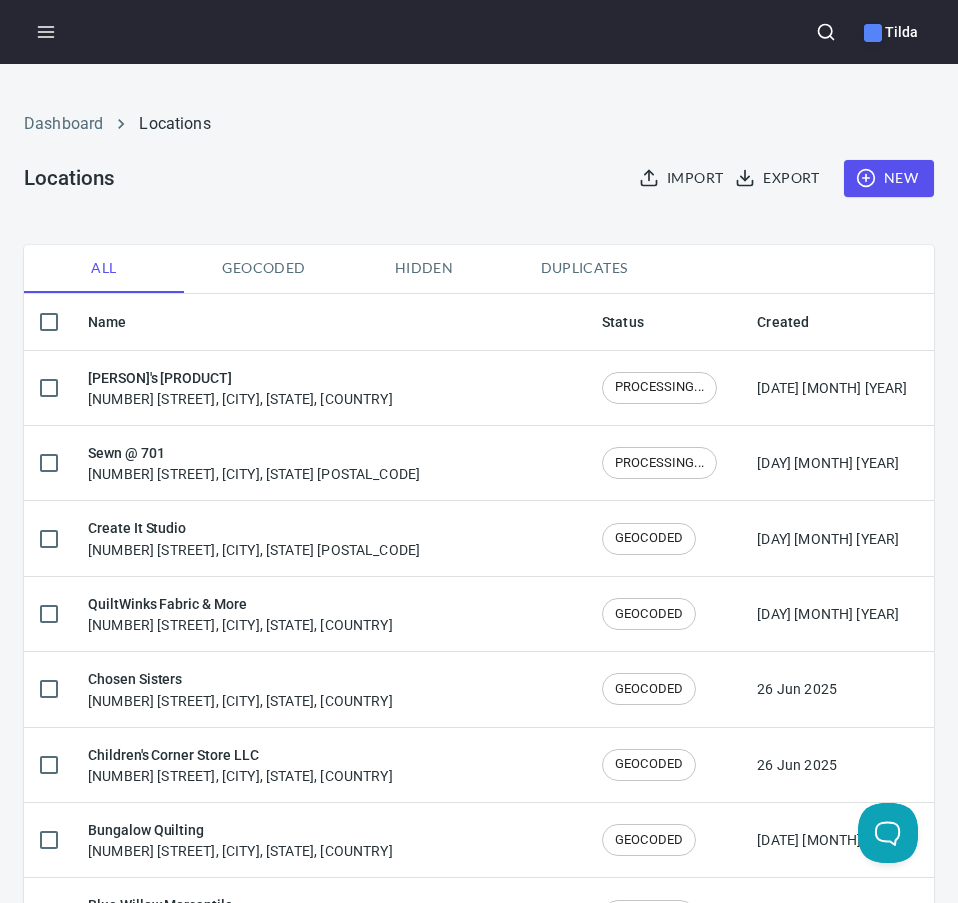 click on "New" at bounding box center [889, 178] 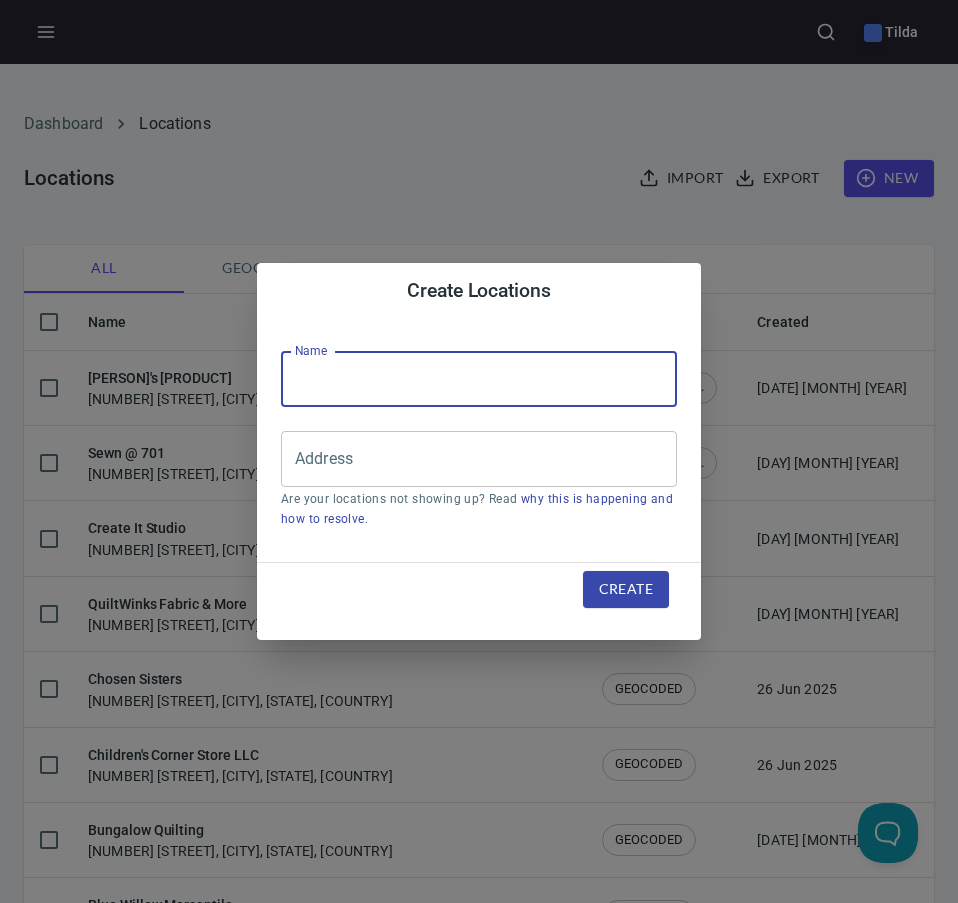click at bounding box center (479, 379) 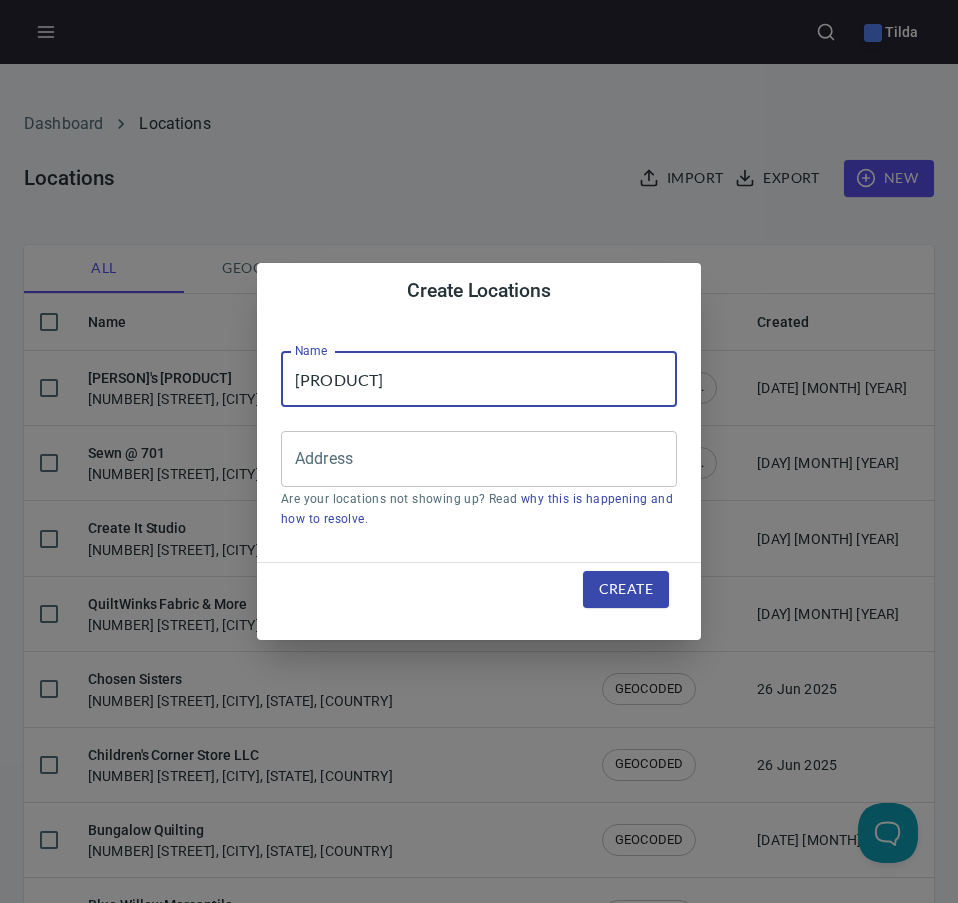type on "[PRODUCT]" 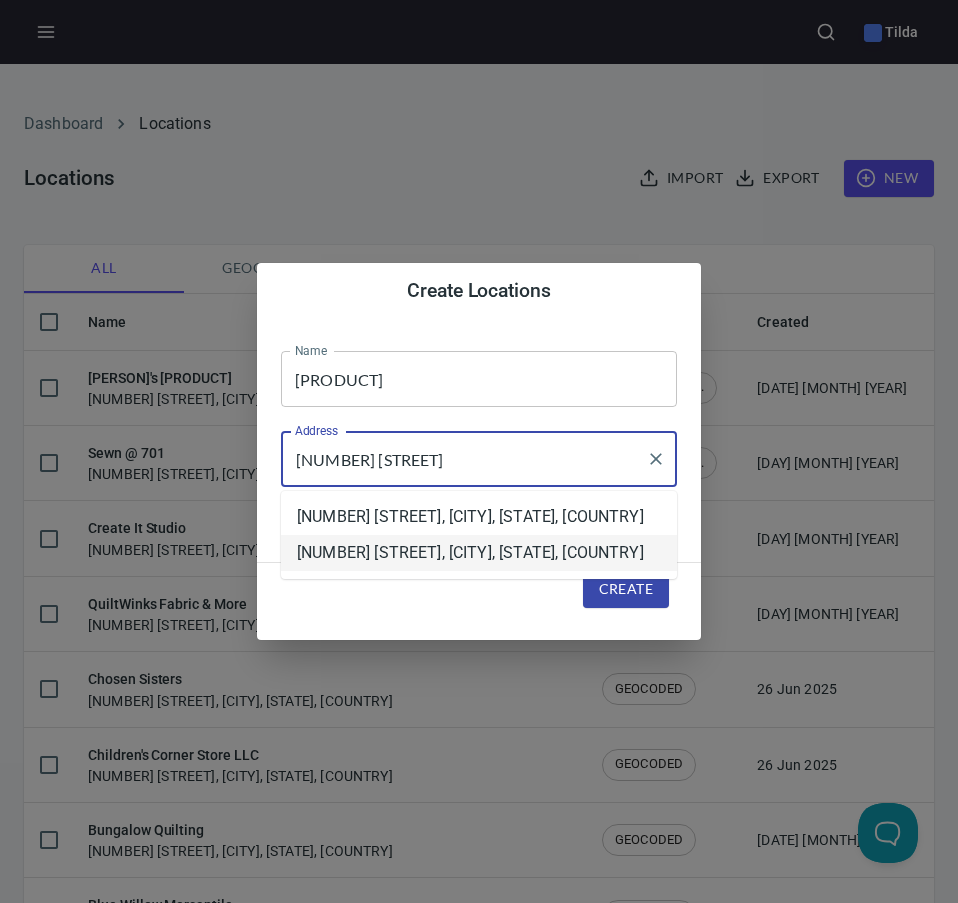 click on "[NUMBER] [STREET], [CITY], [STATE], [COUNTRY]" at bounding box center (479, 553) 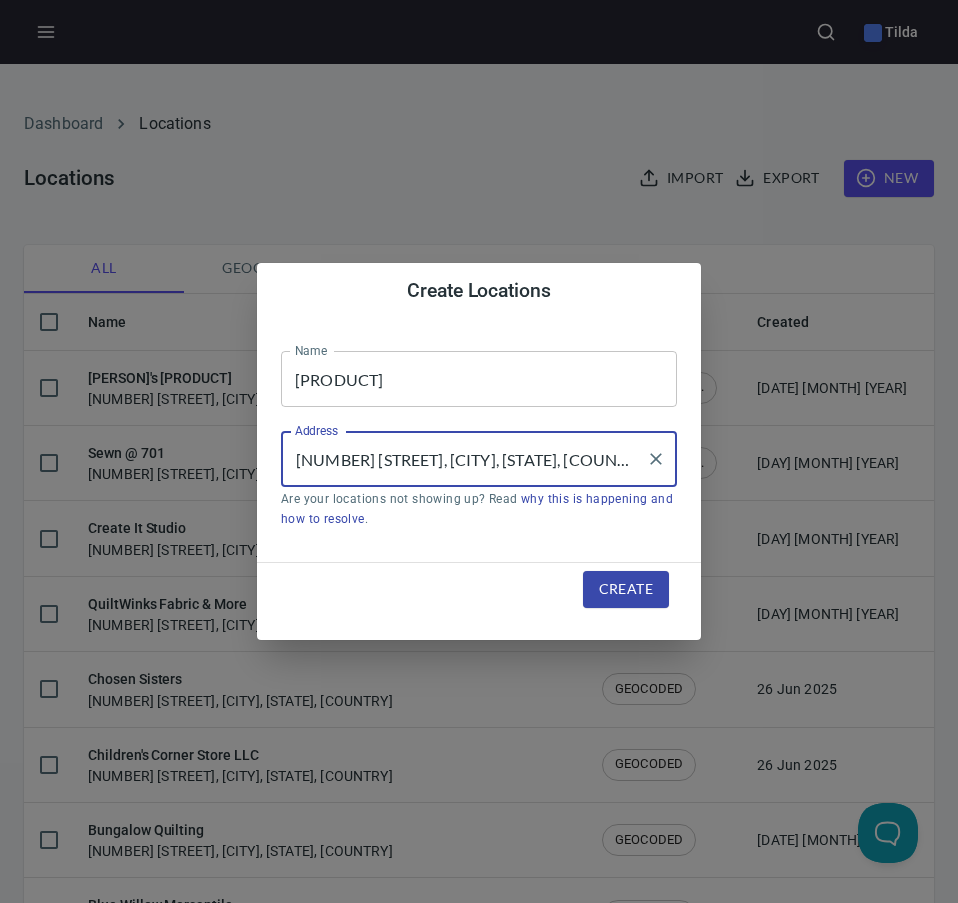 type on "[NUMBER] [STREET], [CITY], [STATE], [COUNTRY]" 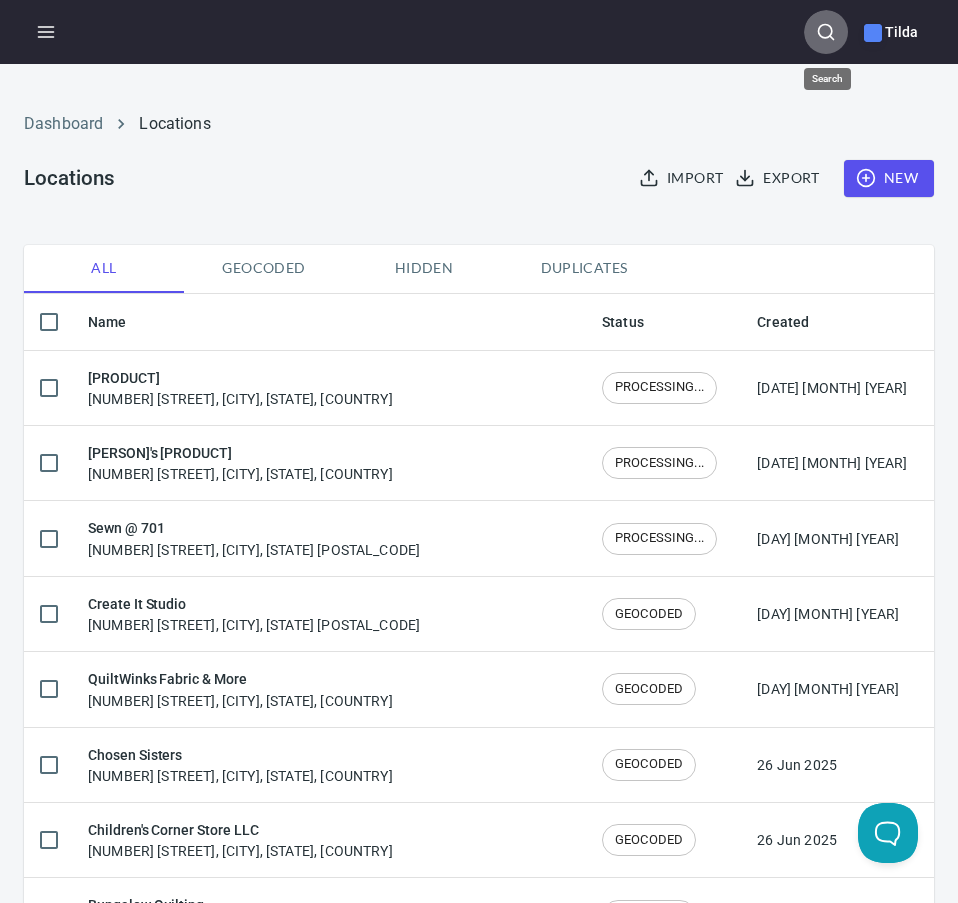 click at bounding box center (826, 32) 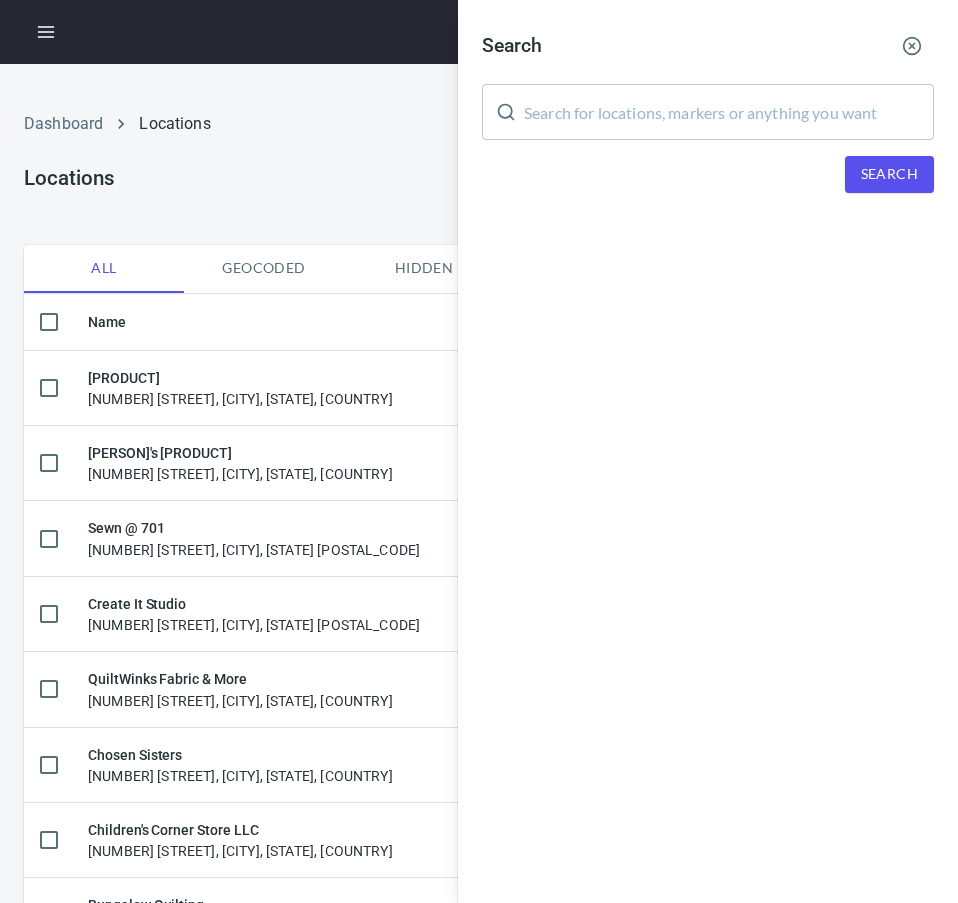 click at bounding box center (729, 112) 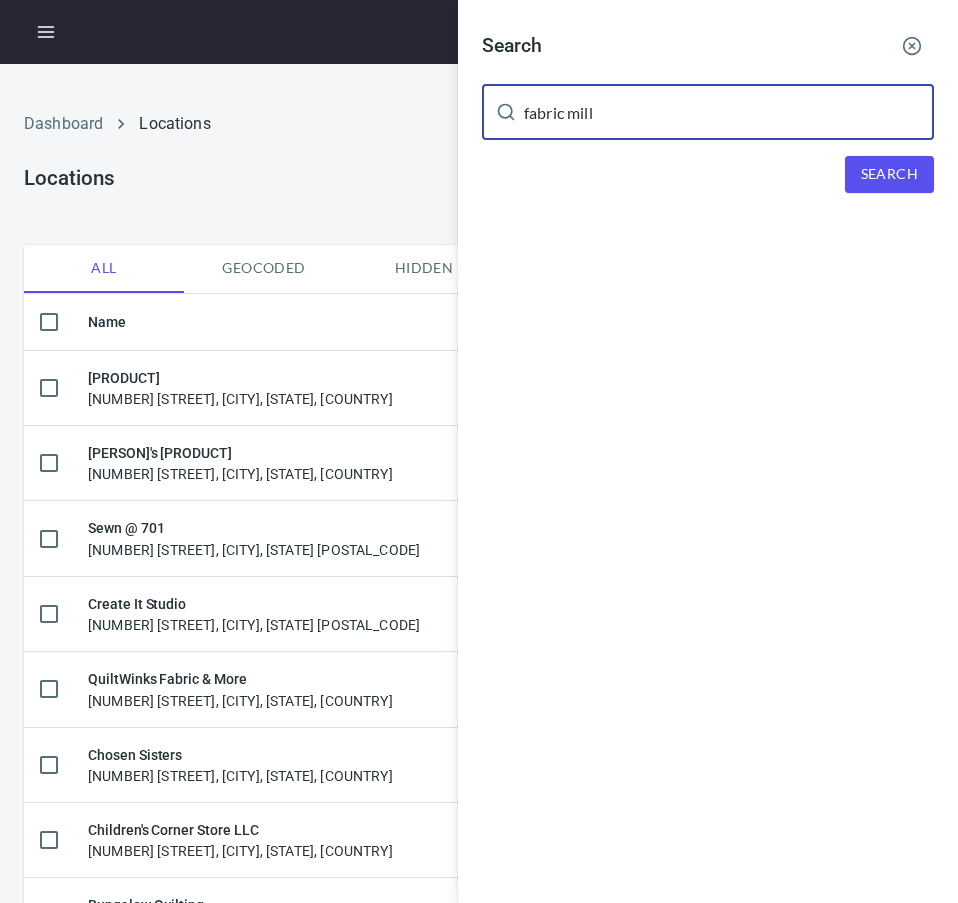 type on "fabric mill" 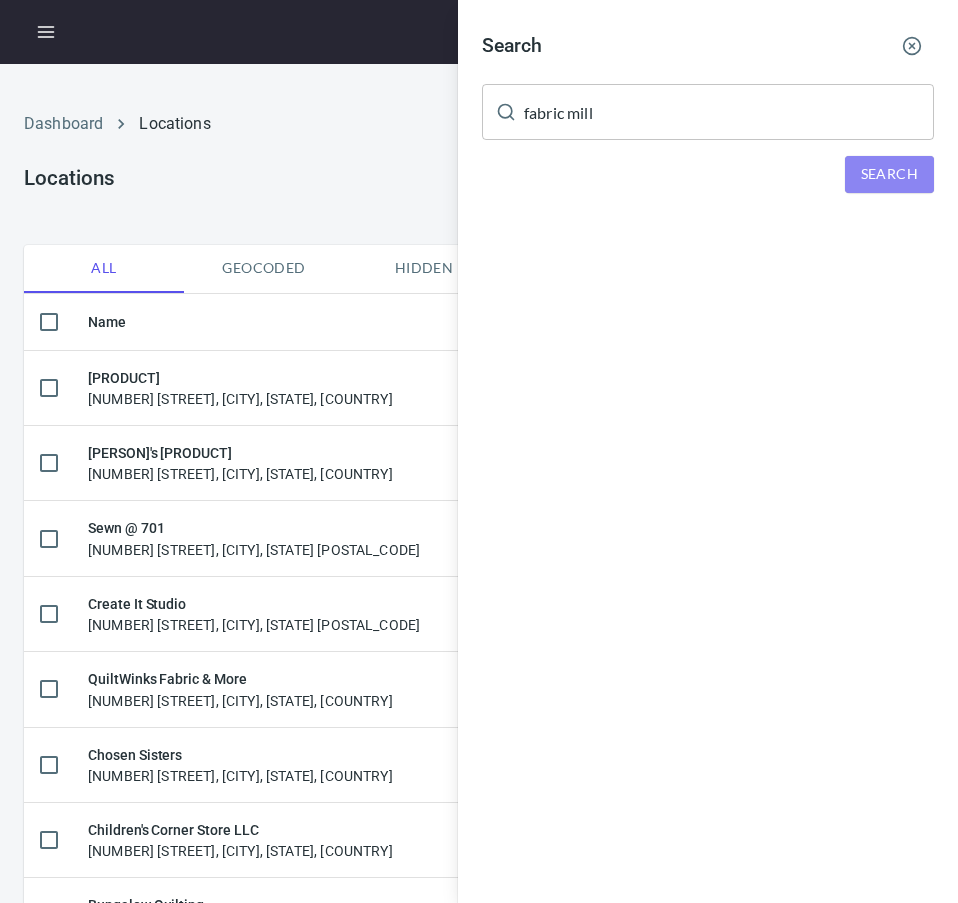 click on "Search" at bounding box center (889, 174) 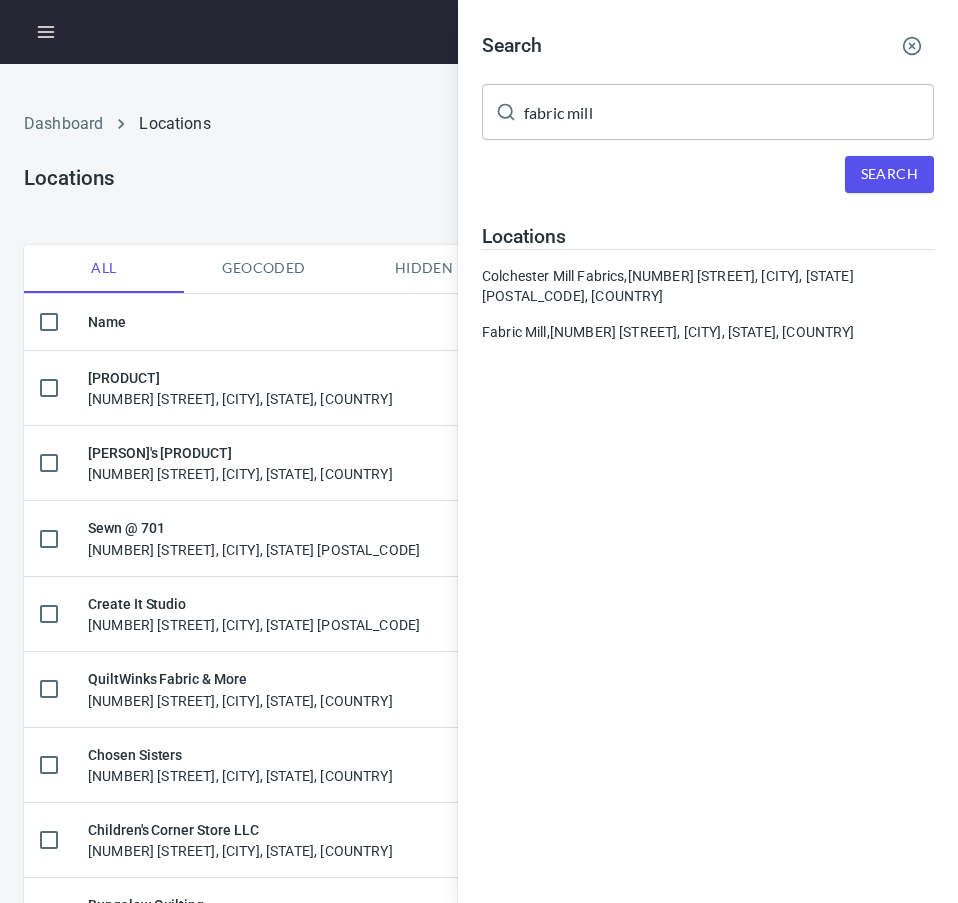click at bounding box center (912, 46) 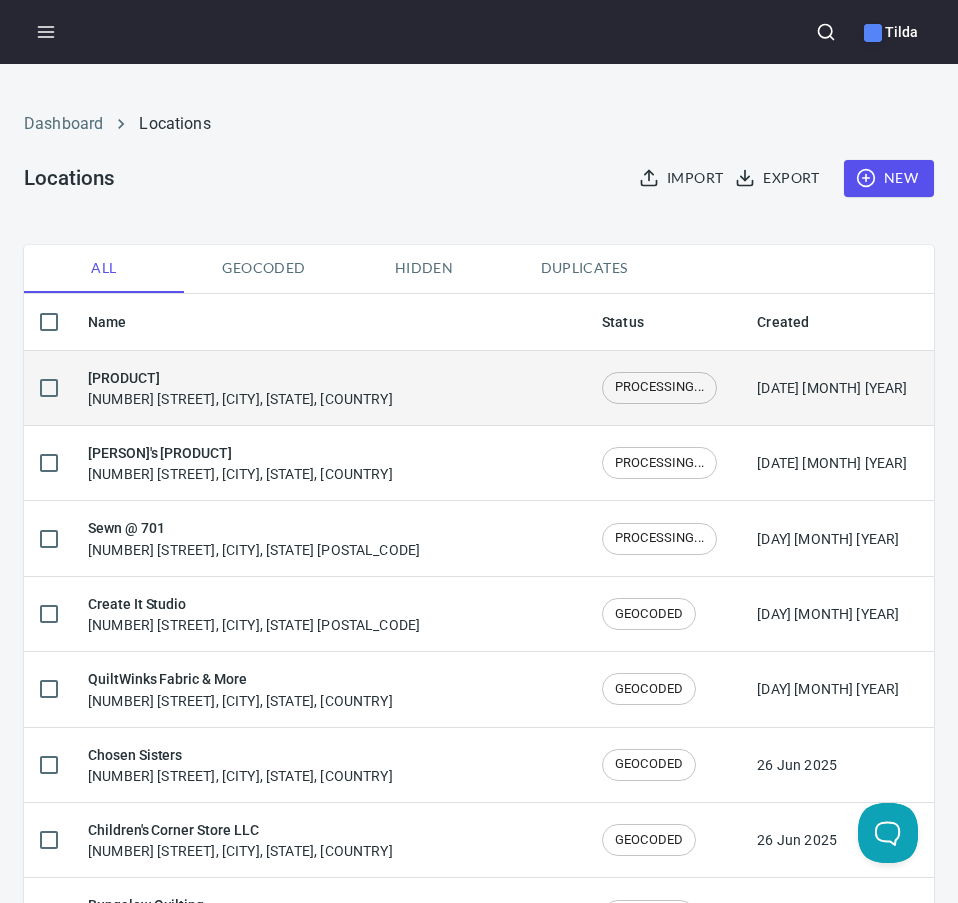 click on "[PRODUCT]" at bounding box center (240, 378) 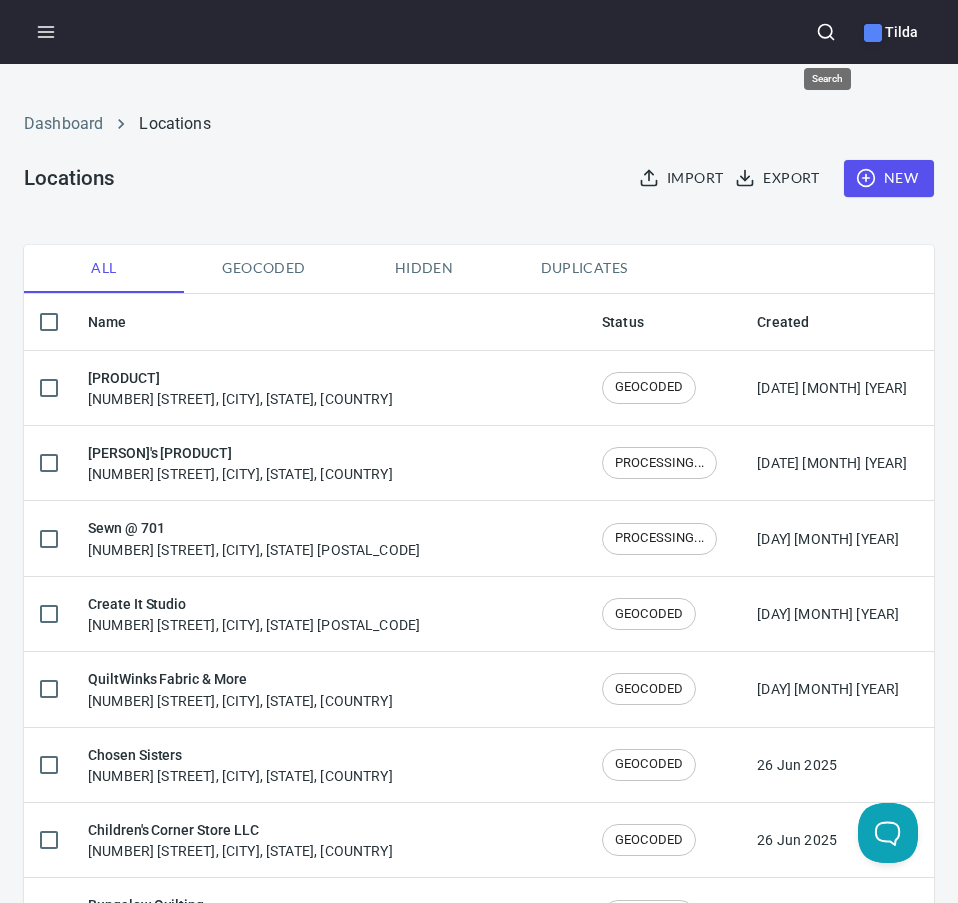 click at bounding box center [826, 32] 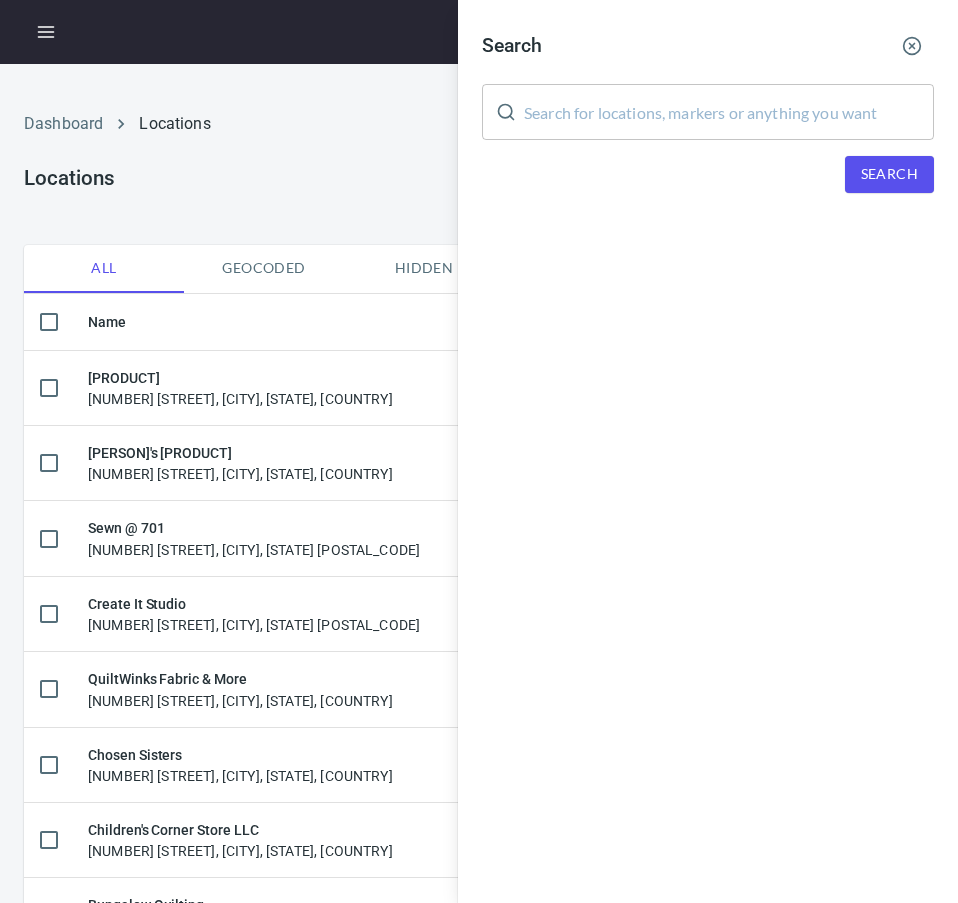 click at bounding box center [729, 112] 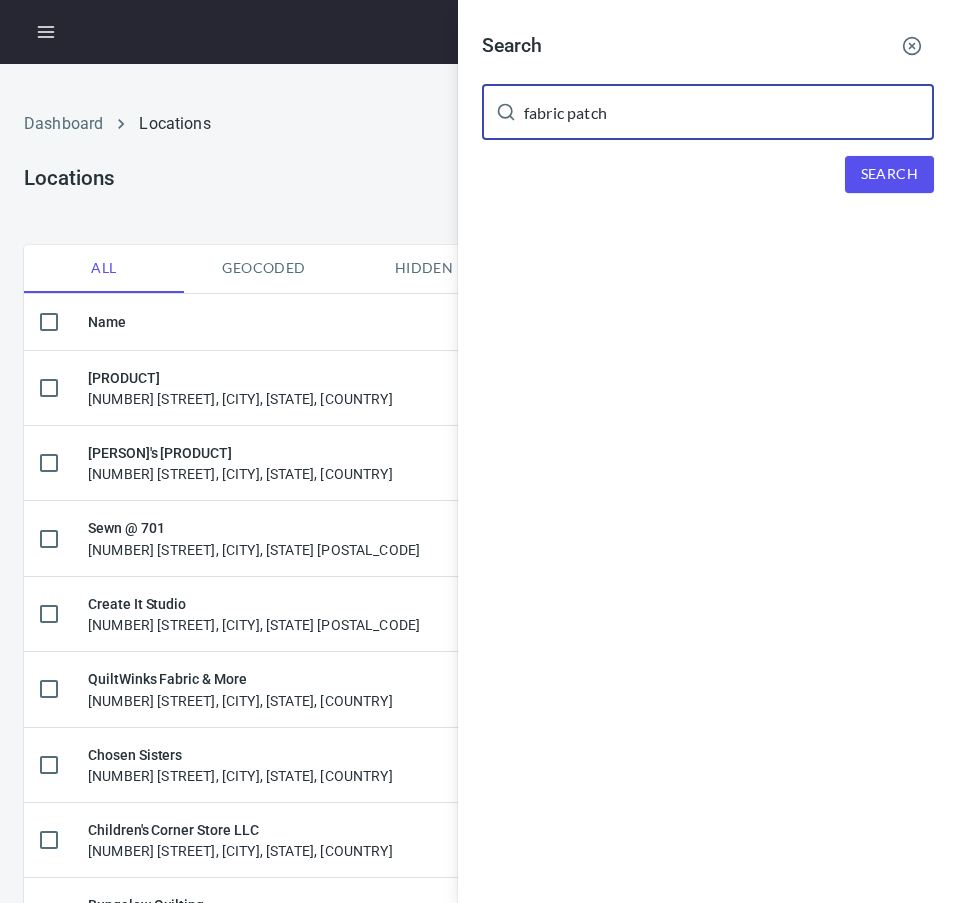 type on "fabric patch" 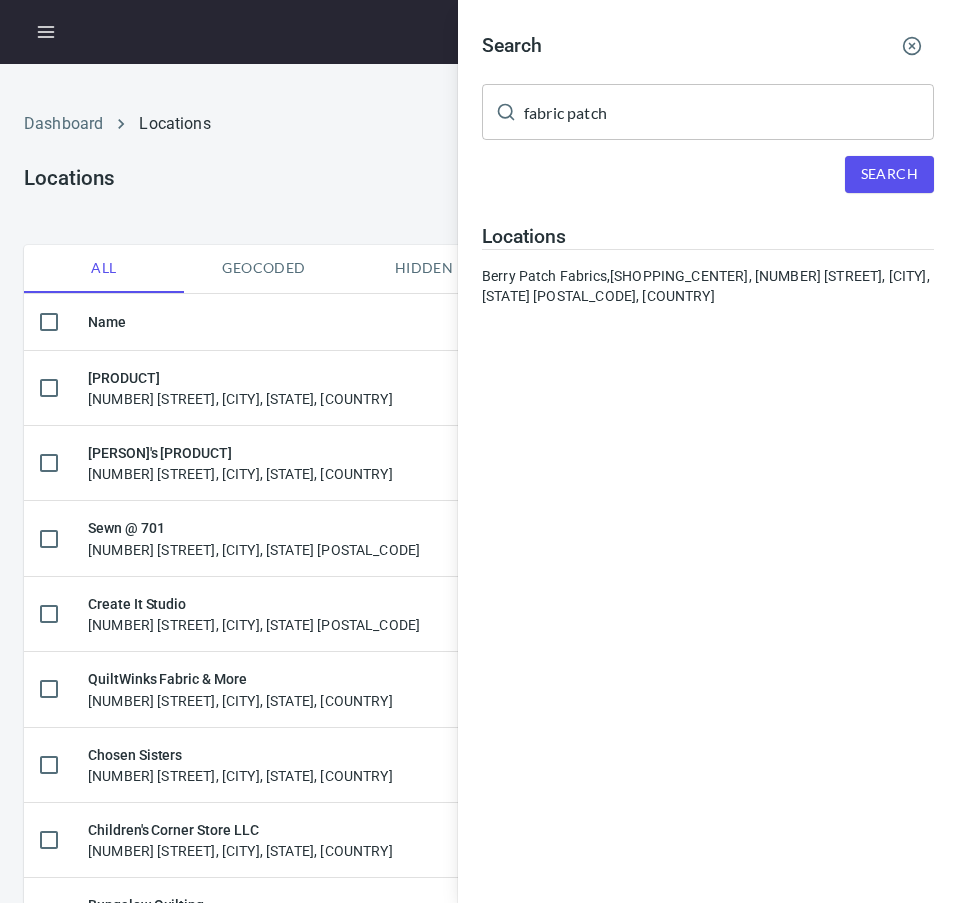 click at bounding box center [479, 451] 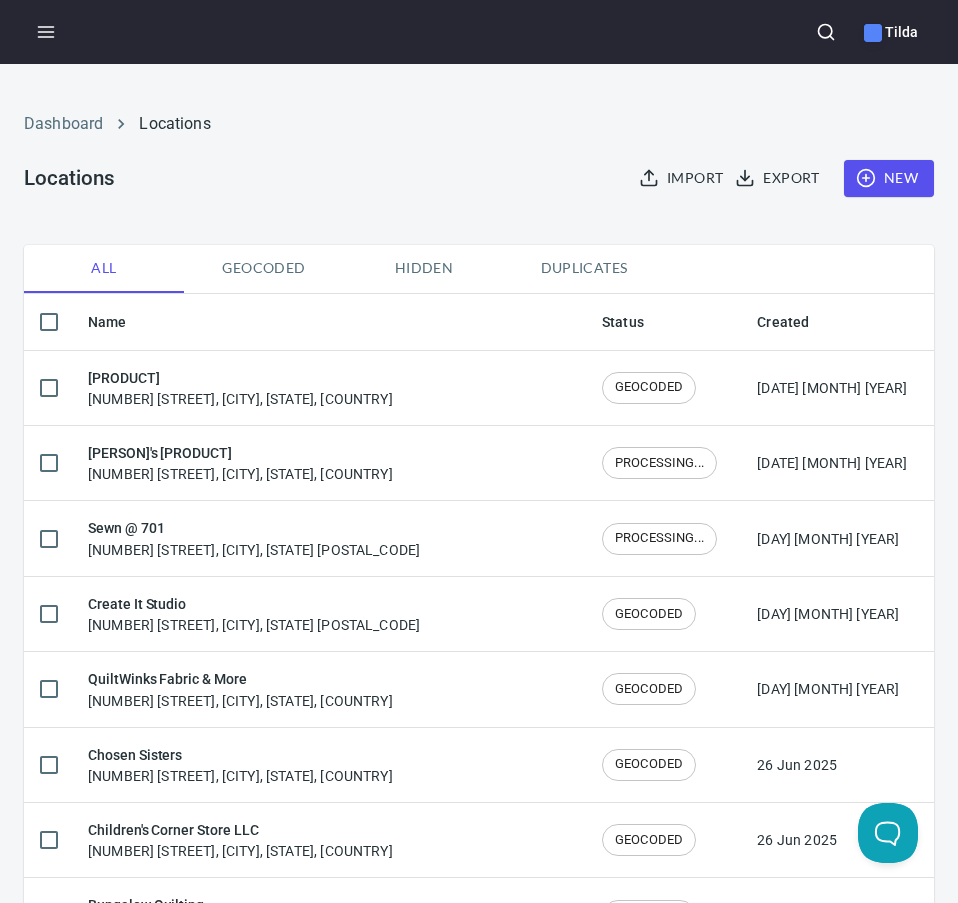 click on "New" at bounding box center (889, 178) 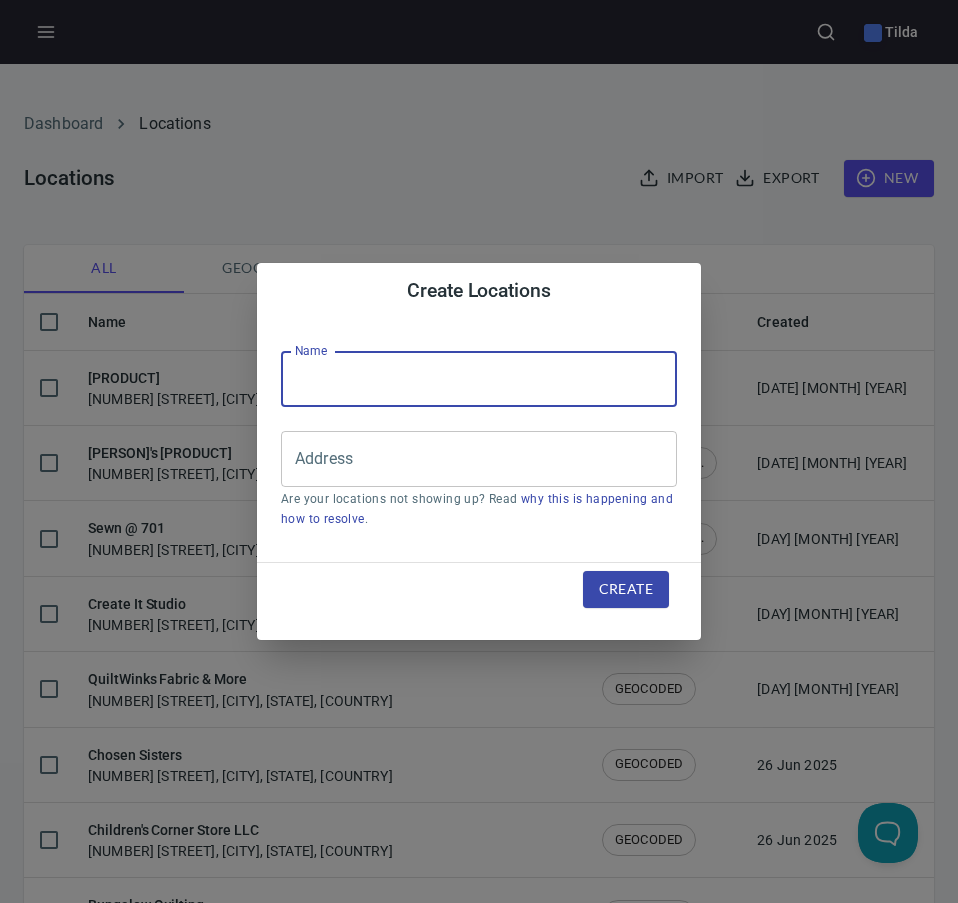 click at bounding box center (479, 379) 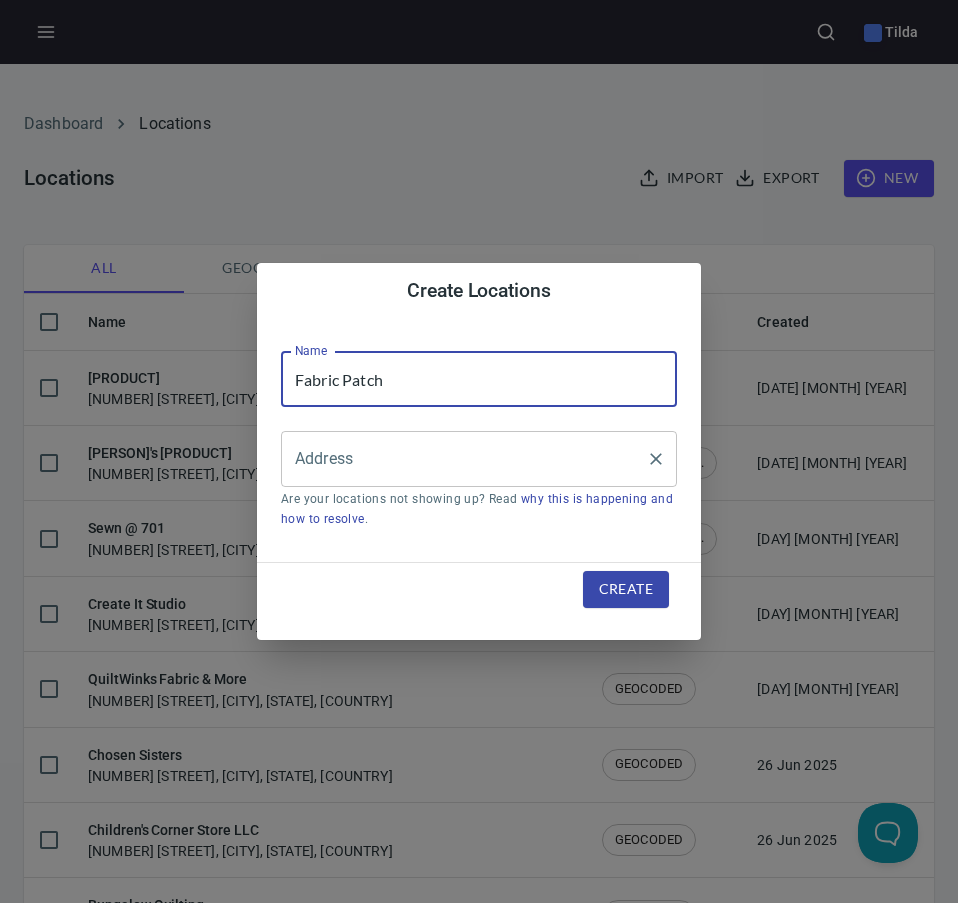 type on "Fabric Patch" 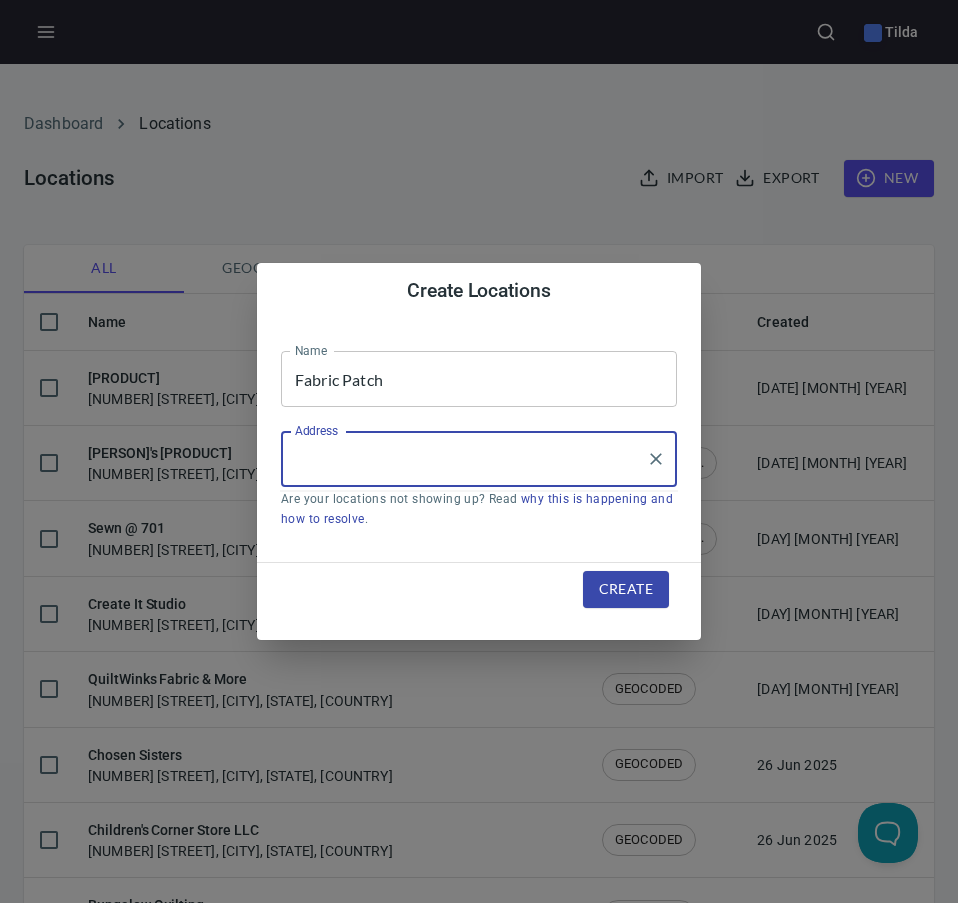 click on "Address" at bounding box center [464, 459] 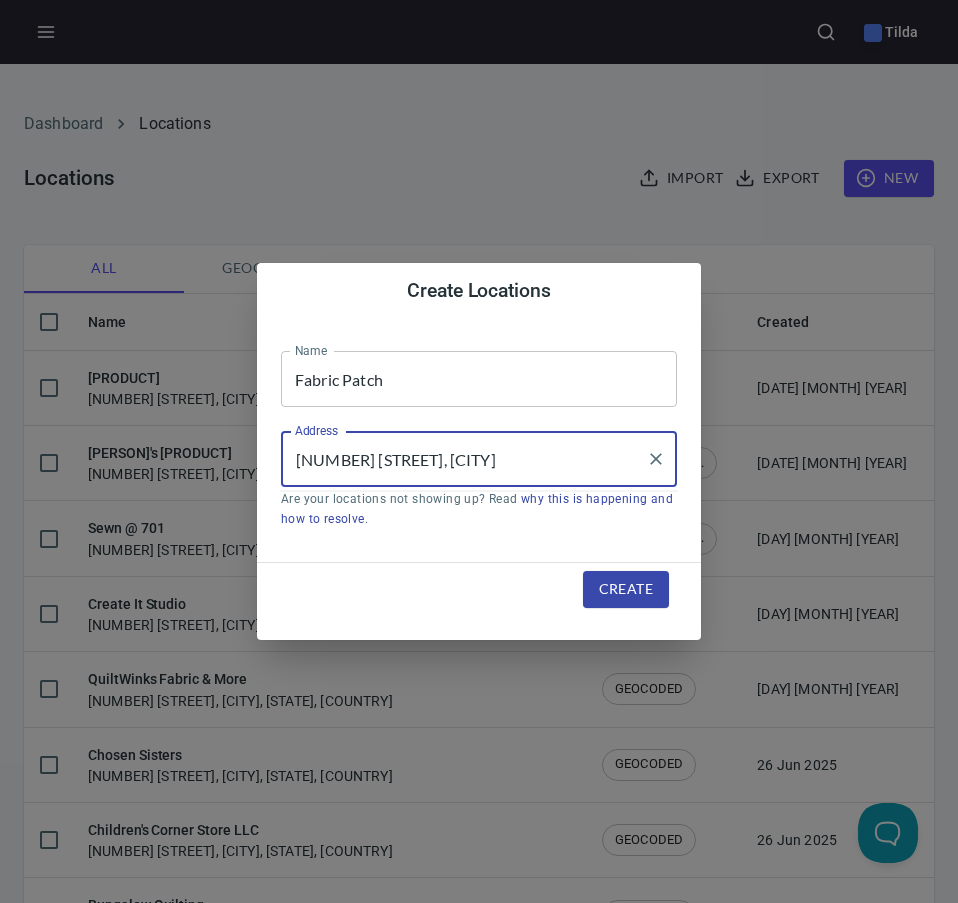 click on "[NUMBER] [STREET], [CITY]" at bounding box center [464, 459] 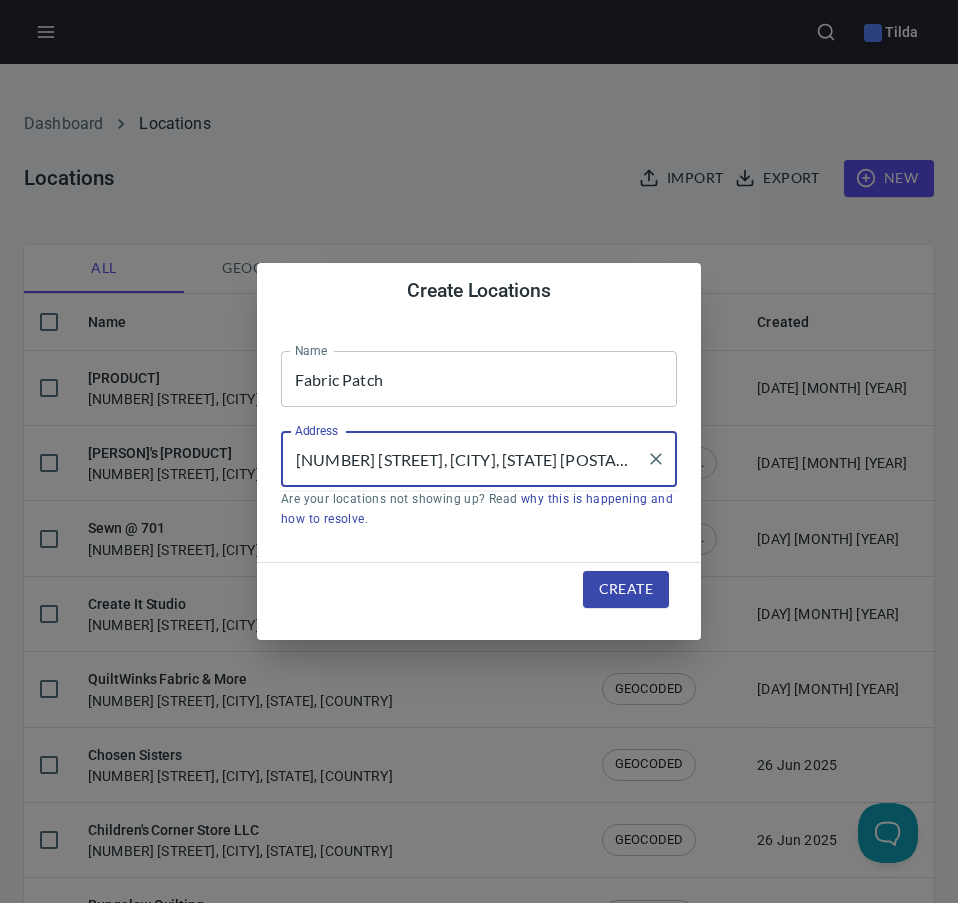 type on "[NUMBER] [STREET], [CITY], [STATE] [POSTAL_CODE]" 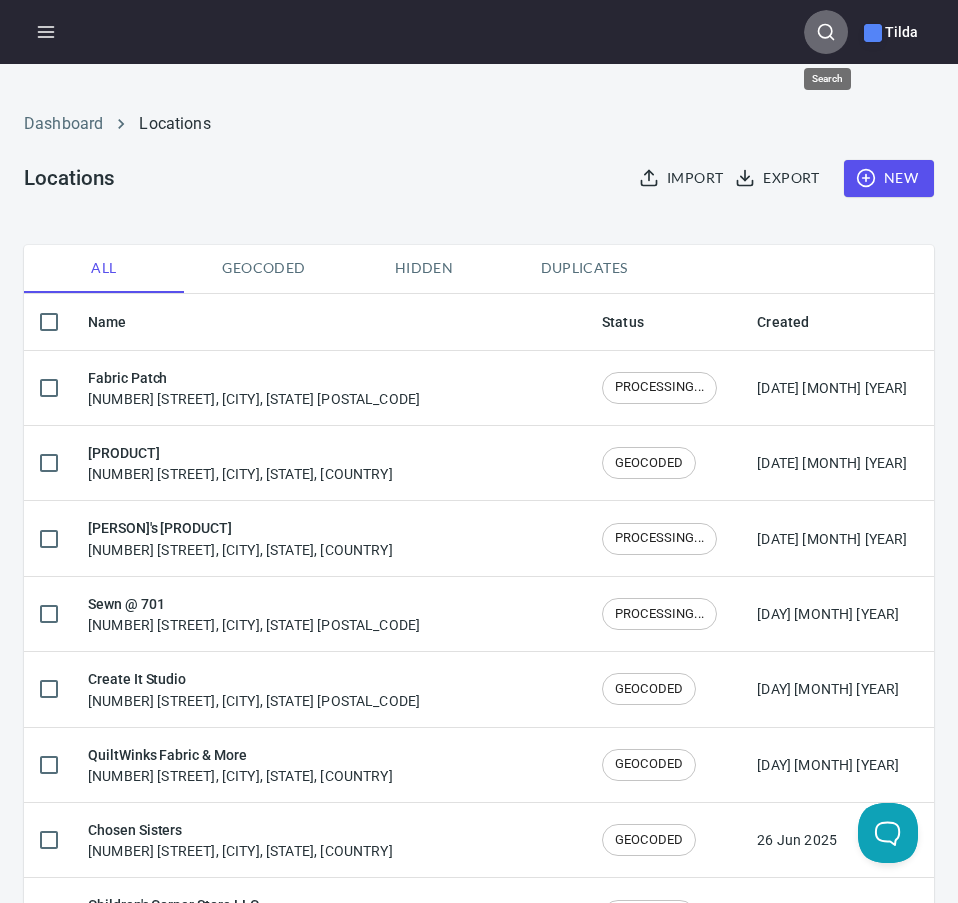 click at bounding box center (826, 32) 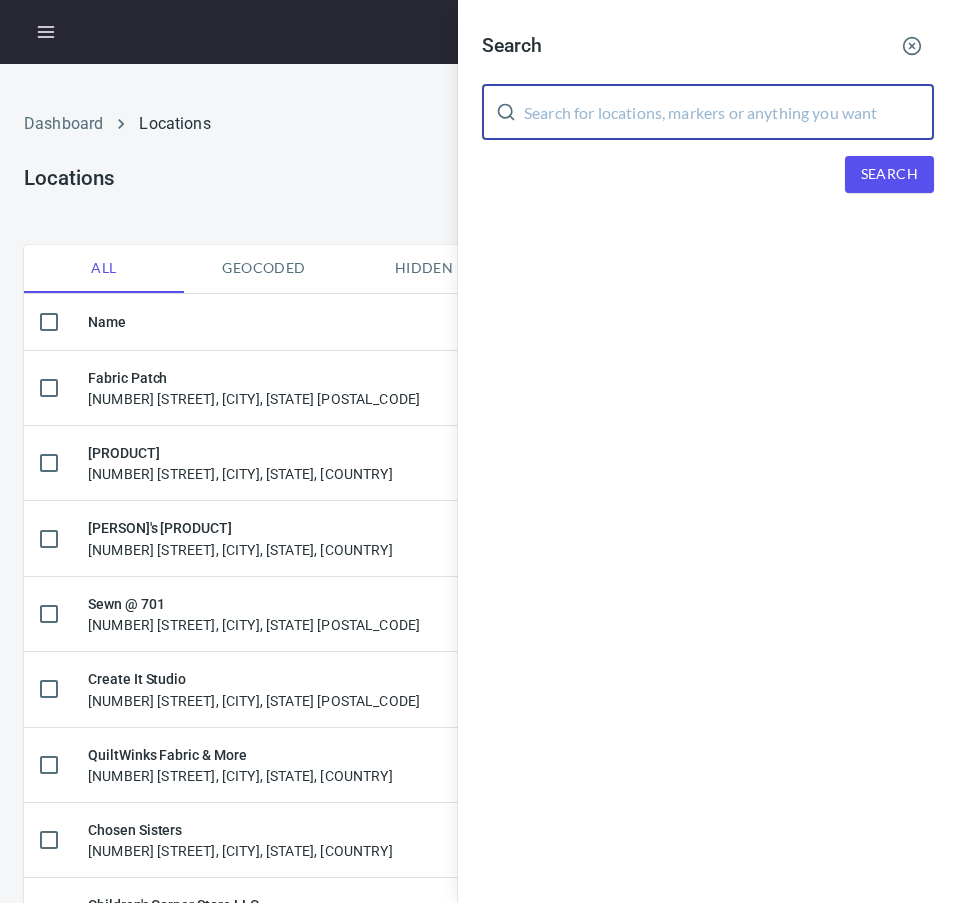 click at bounding box center [729, 112] 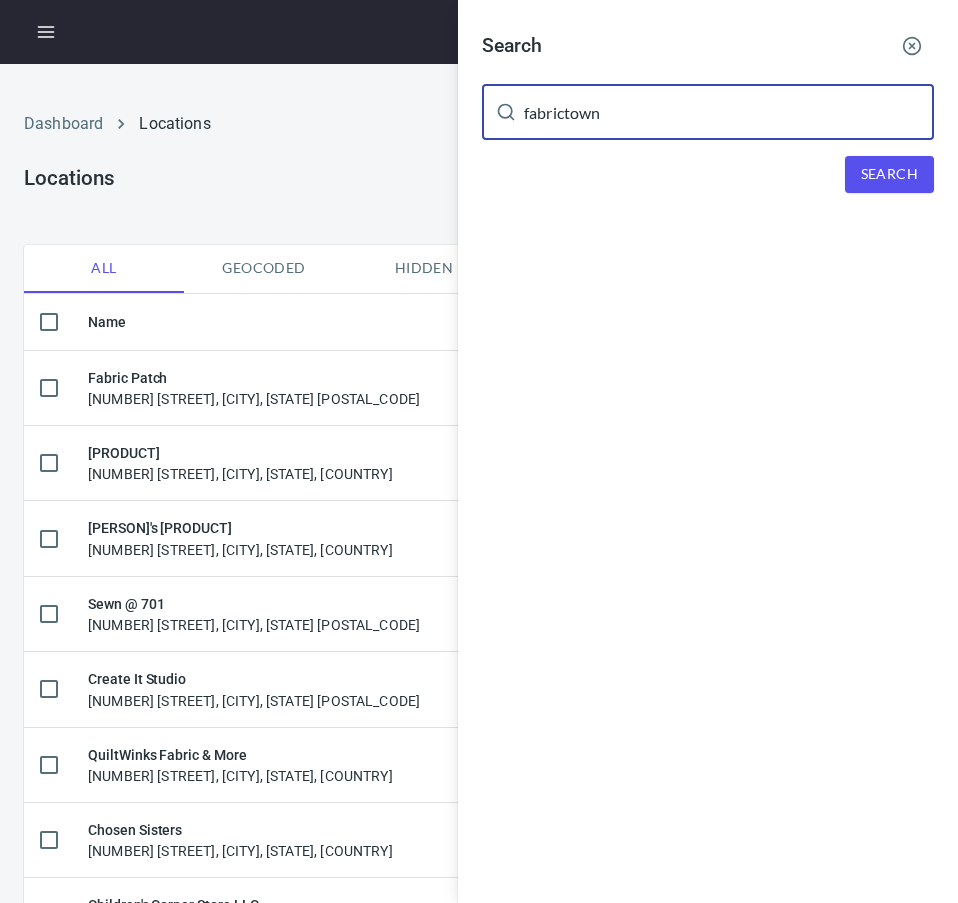 type on "fabrictown" 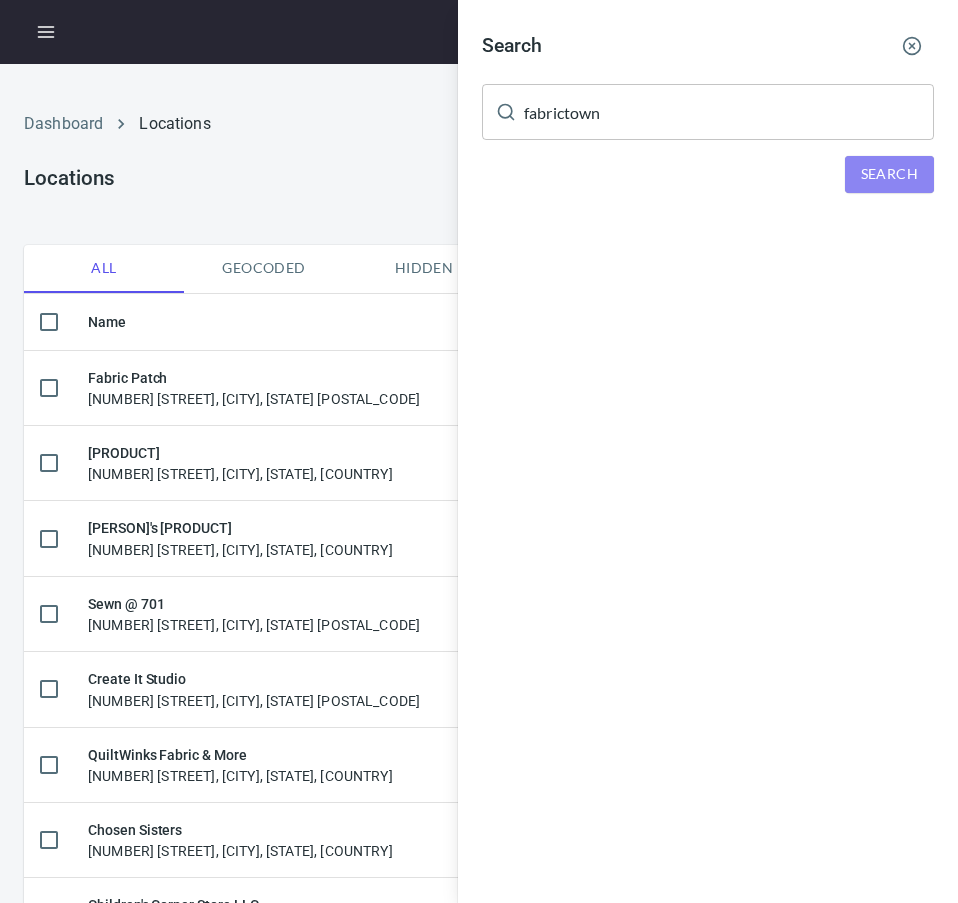 click on "Search" at bounding box center [889, 174] 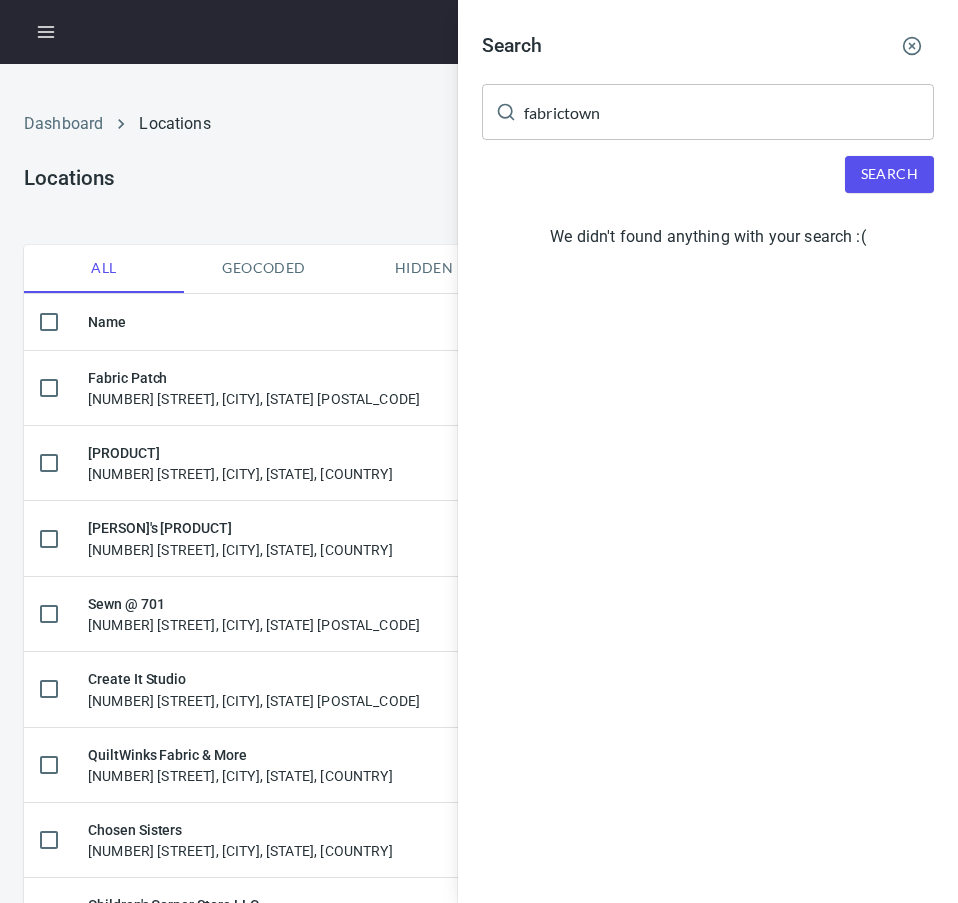 click at bounding box center [912, 46] 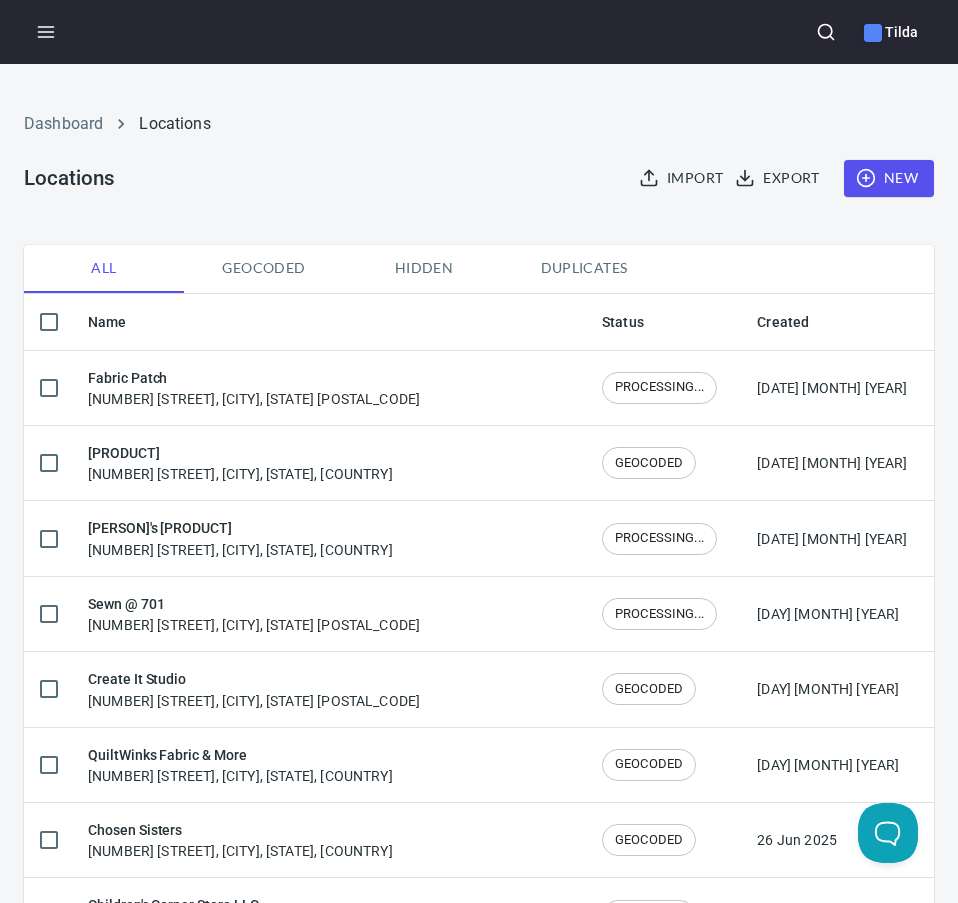 click on "New" at bounding box center [889, 178] 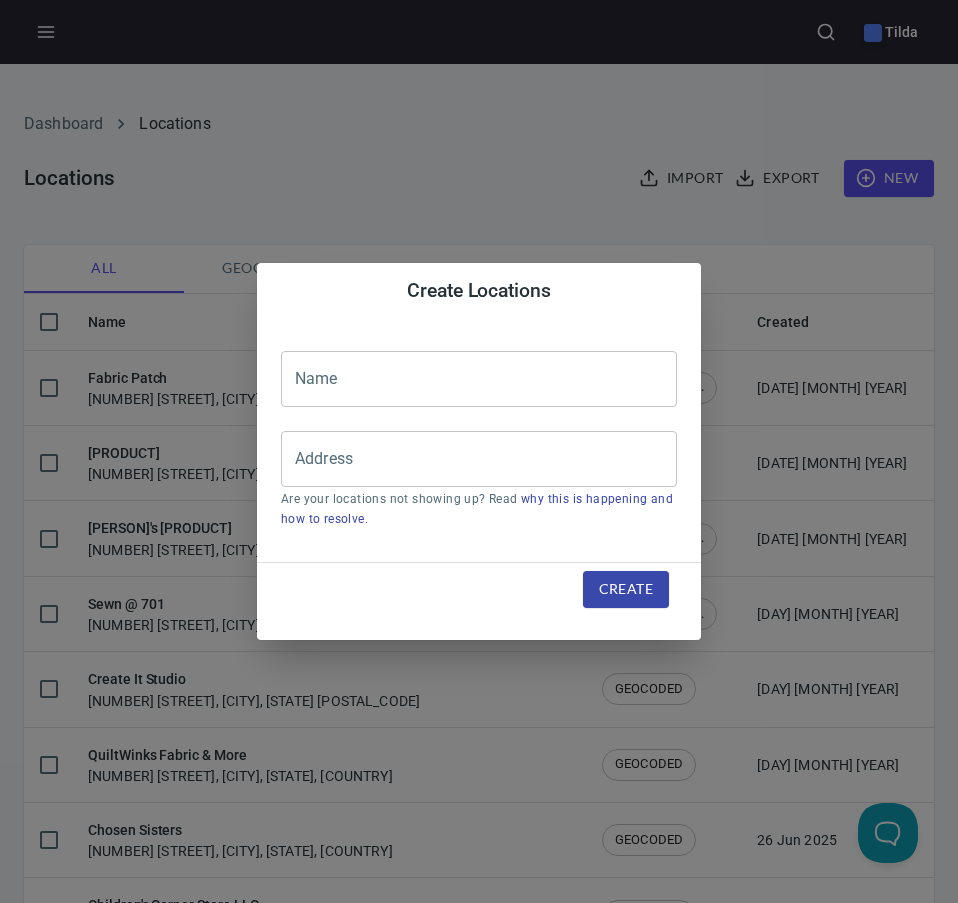 click at bounding box center (479, 379) 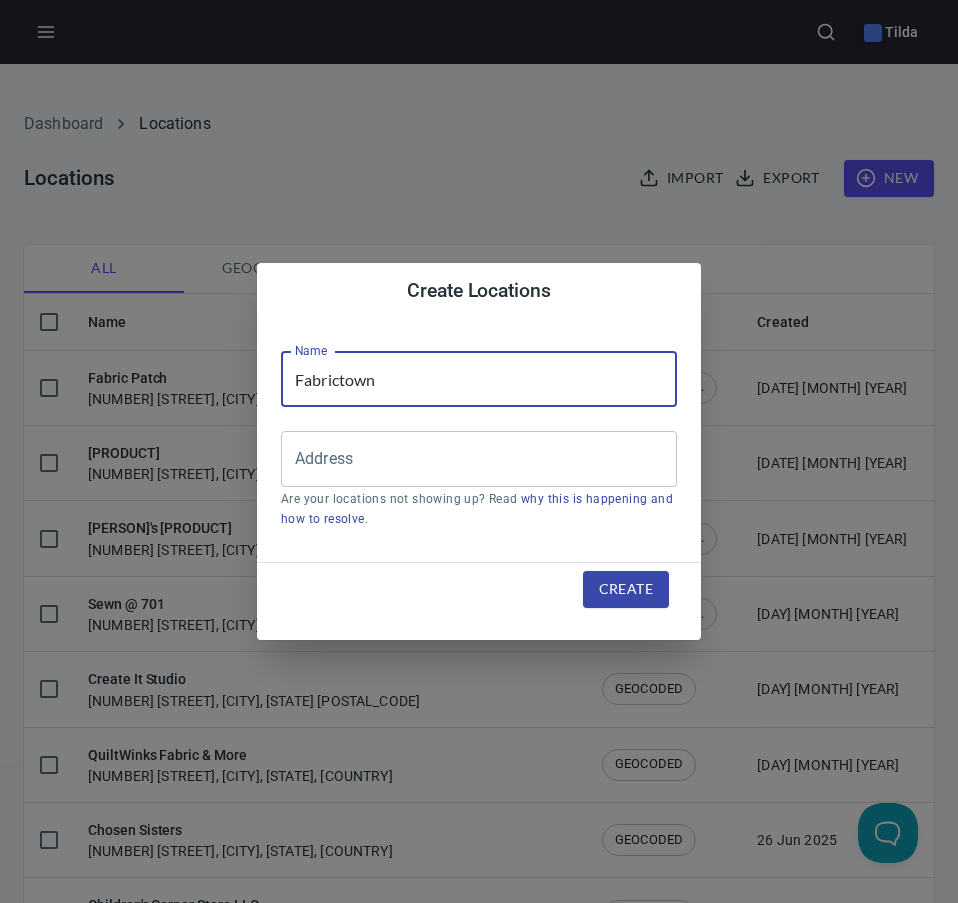 click on "Fabrictown" at bounding box center (479, 379) 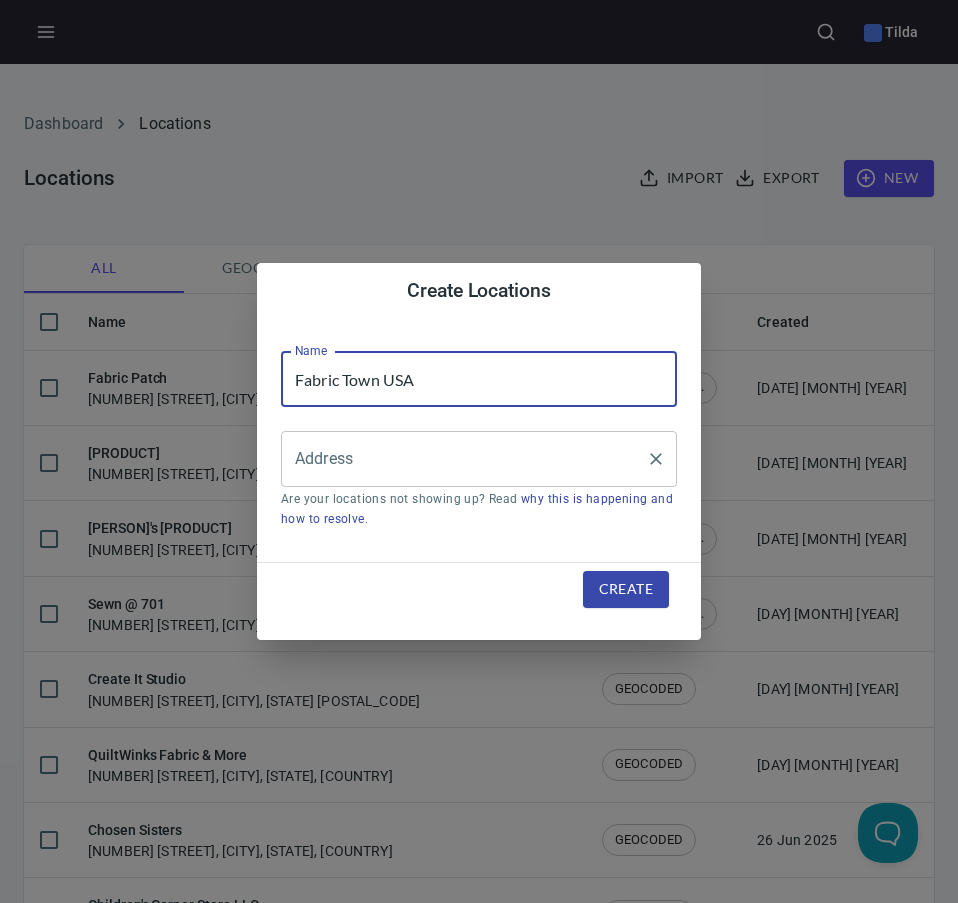 type on "Fabric Town USA" 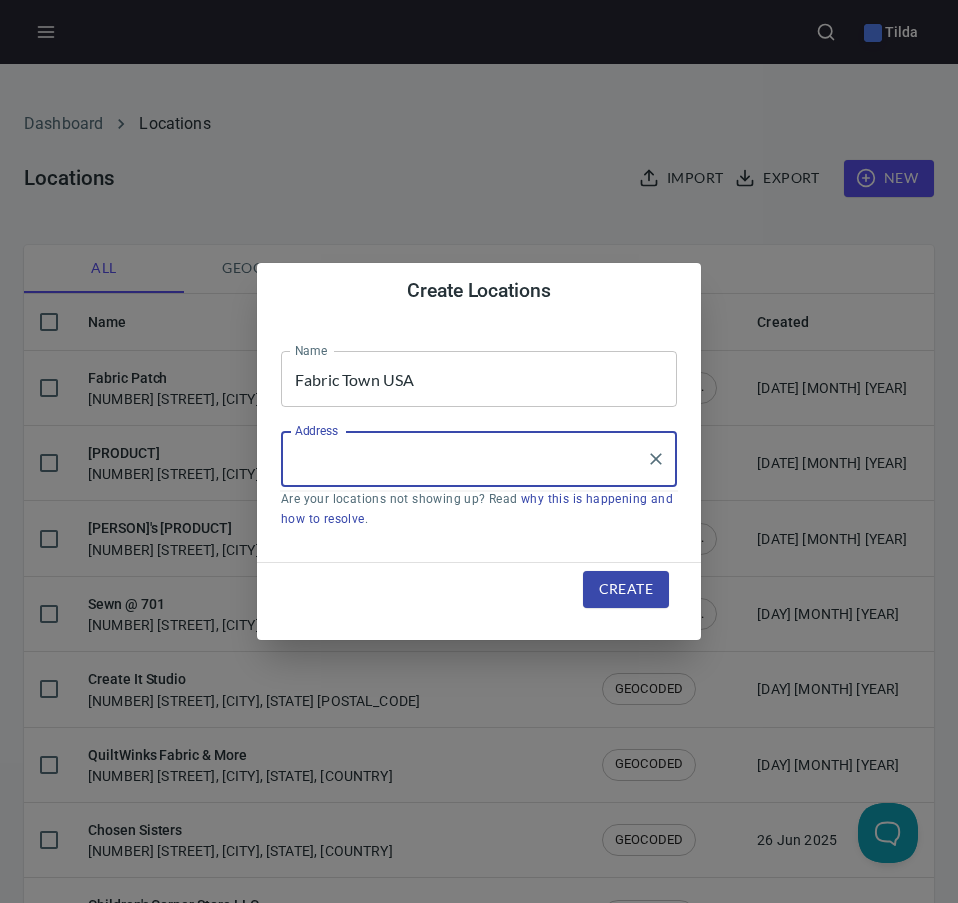 click on "Address" at bounding box center [464, 459] 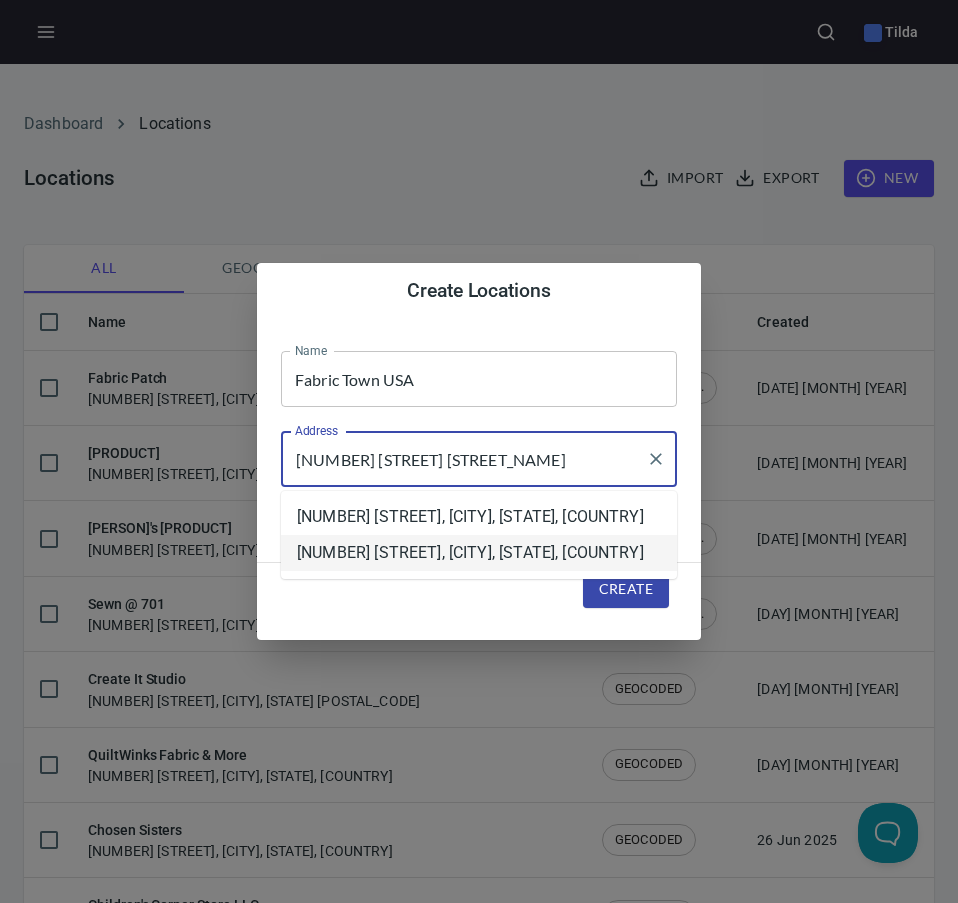 click on "[NUMBER] [STREET], [CITY], [STATE], [COUNTRY]" at bounding box center (479, 553) 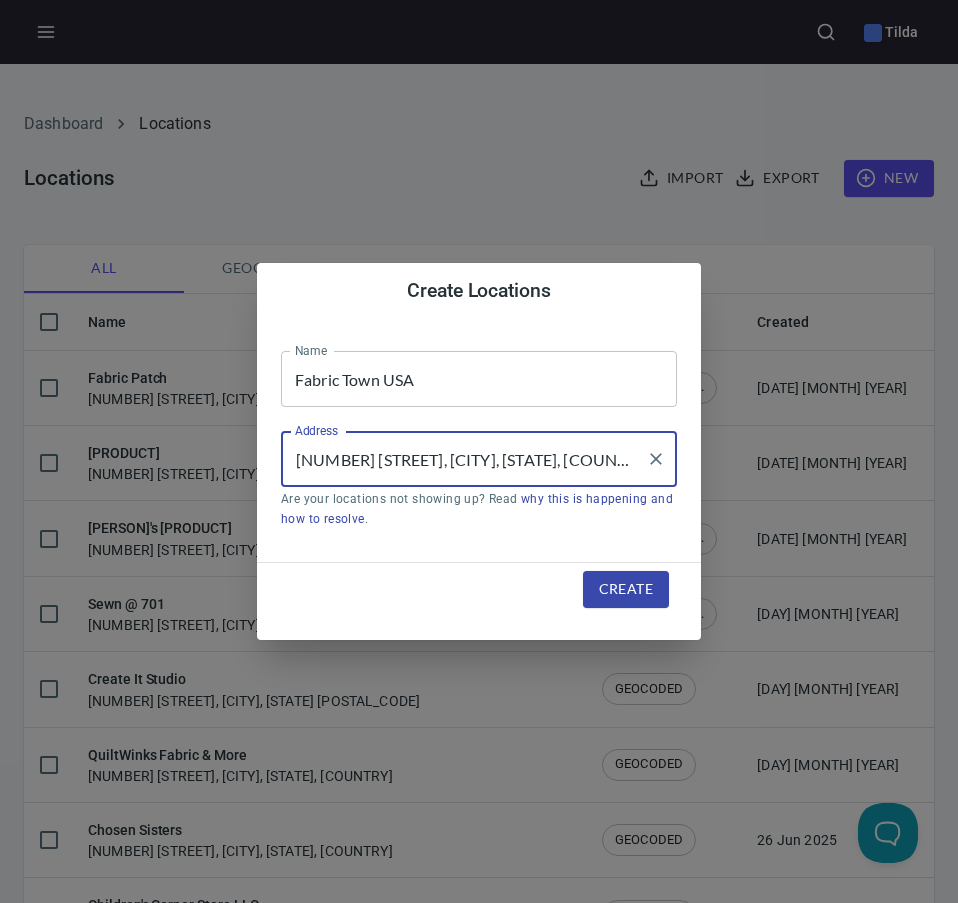 type on "[NUMBER] [STREET], [CITY], [STATE], [COUNTRY]" 